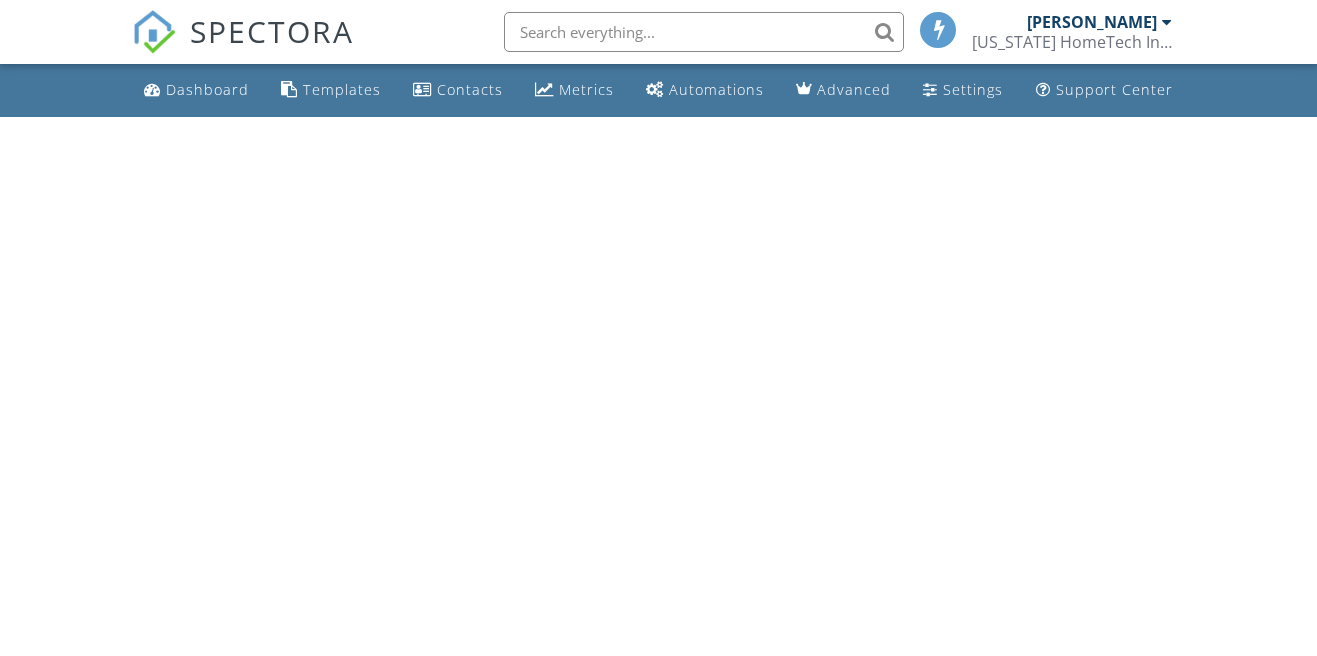 scroll, scrollTop: 0, scrollLeft: 0, axis: both 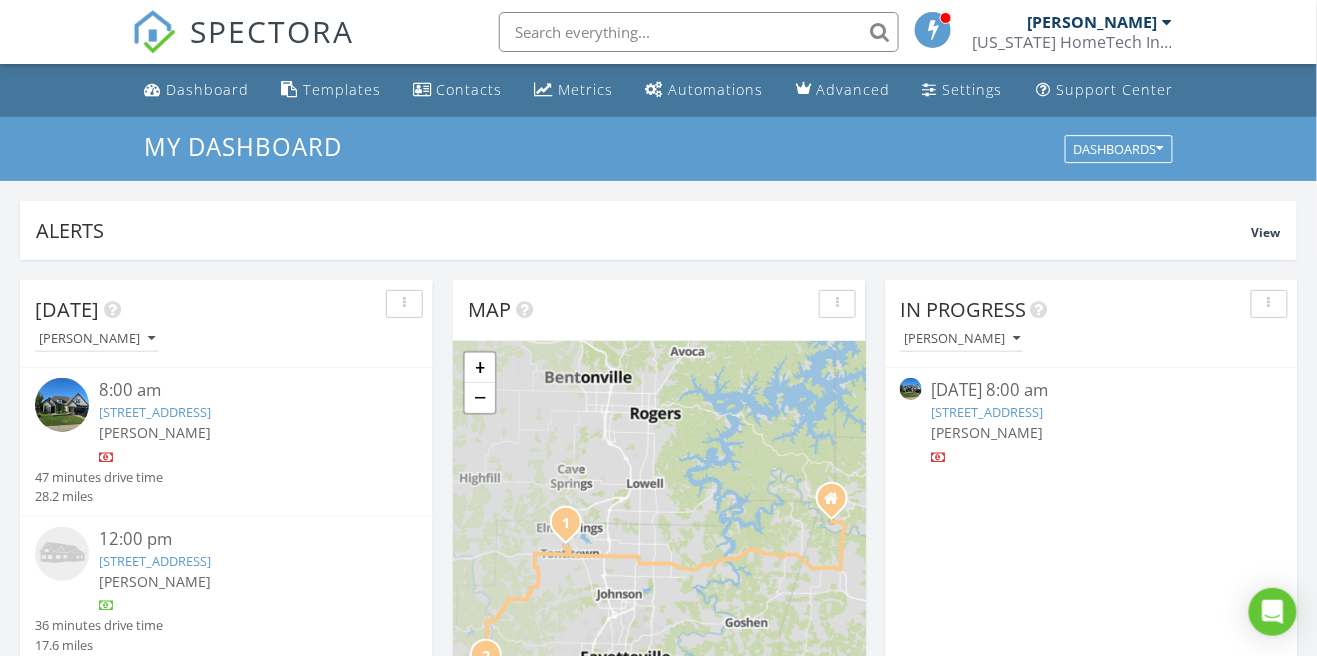 click on "447 Via Stelvio Ave, Springdale, AR 72762" at bounding box center [155, 412] 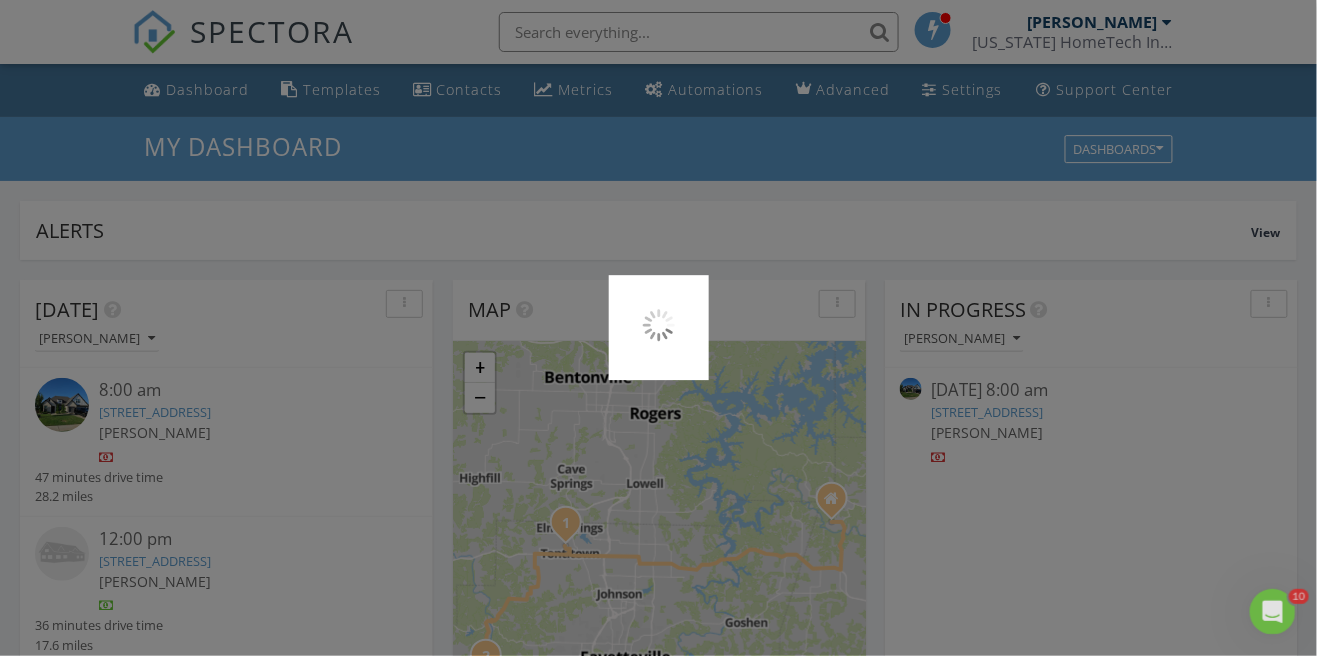 scroll, scrollTop: 0, scrollLeft: 0, axis: both 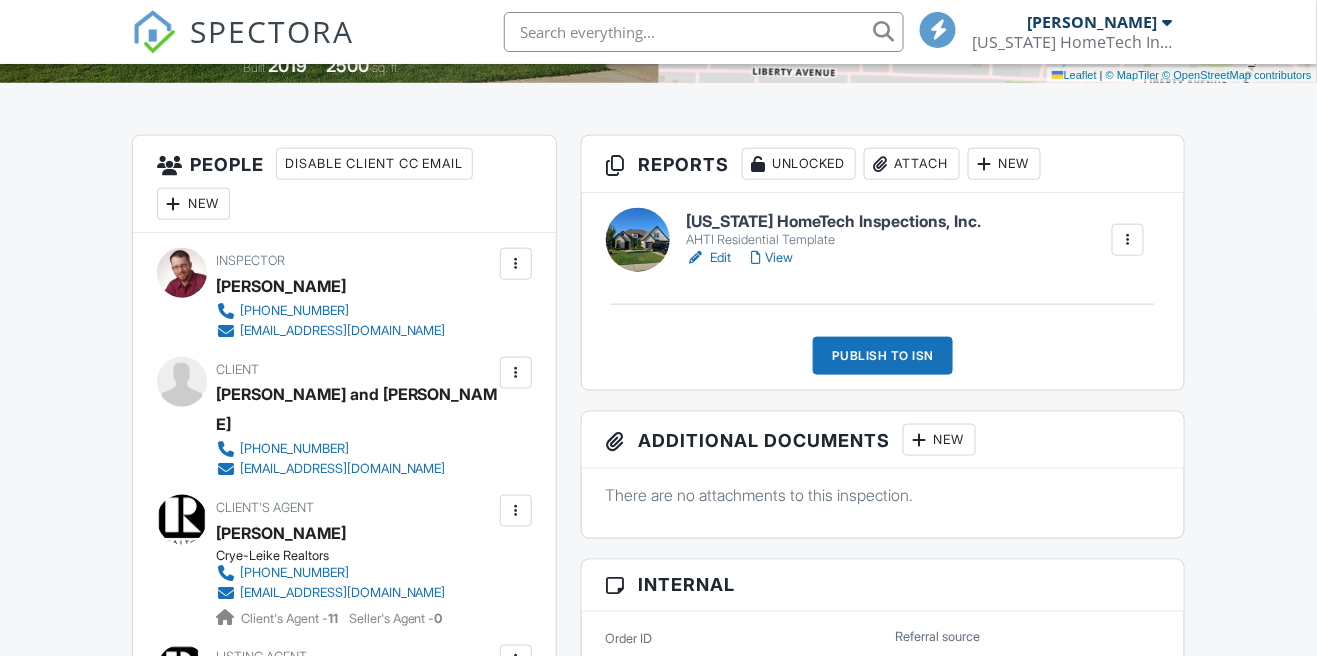 click on "View" at bounding box center (772, 258) 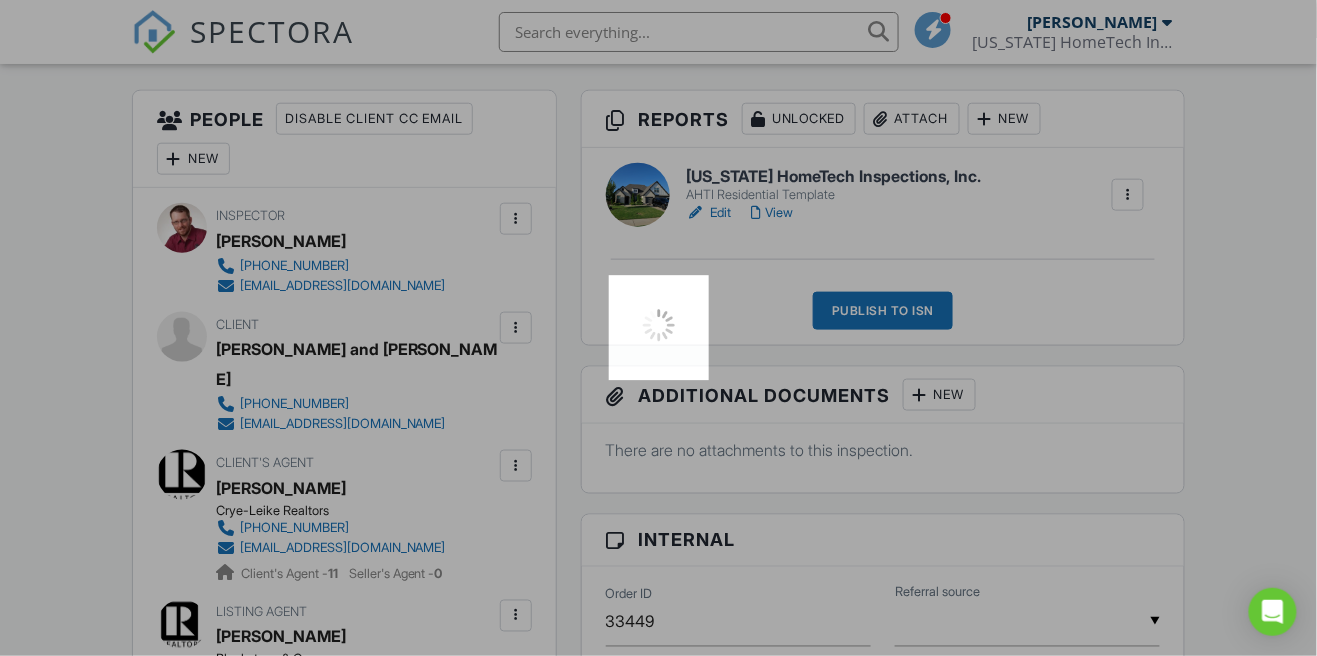 scroll, scrollTop: 547, scrollLeft: 0, axis: vertical 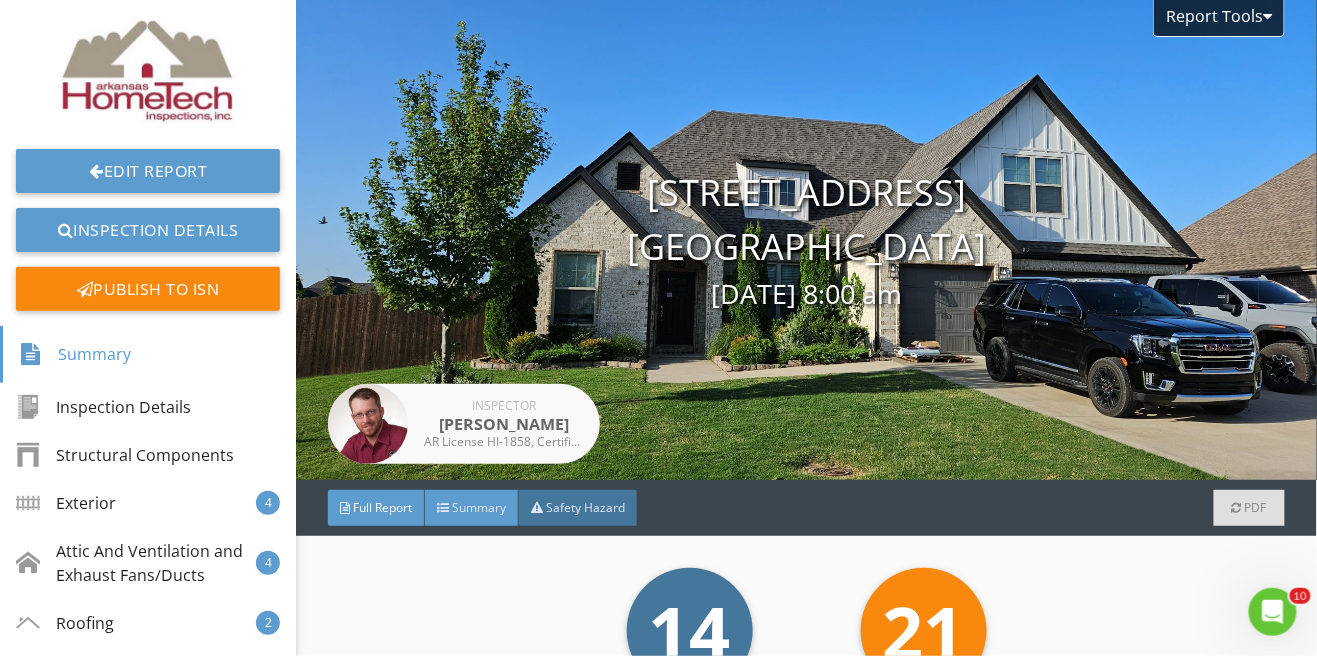 click on "Summary" at bounding box center [479, 507] 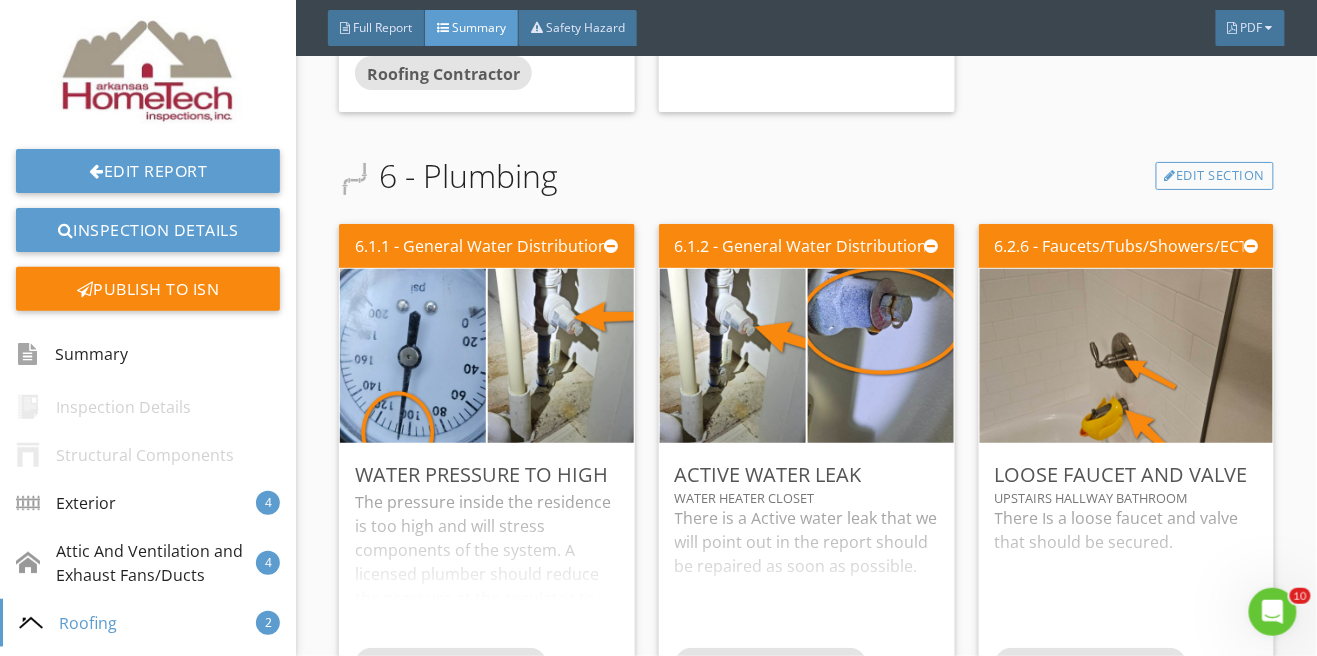 scroll, scrollTop: 3272, scrollLeft: 0, axis: vertical 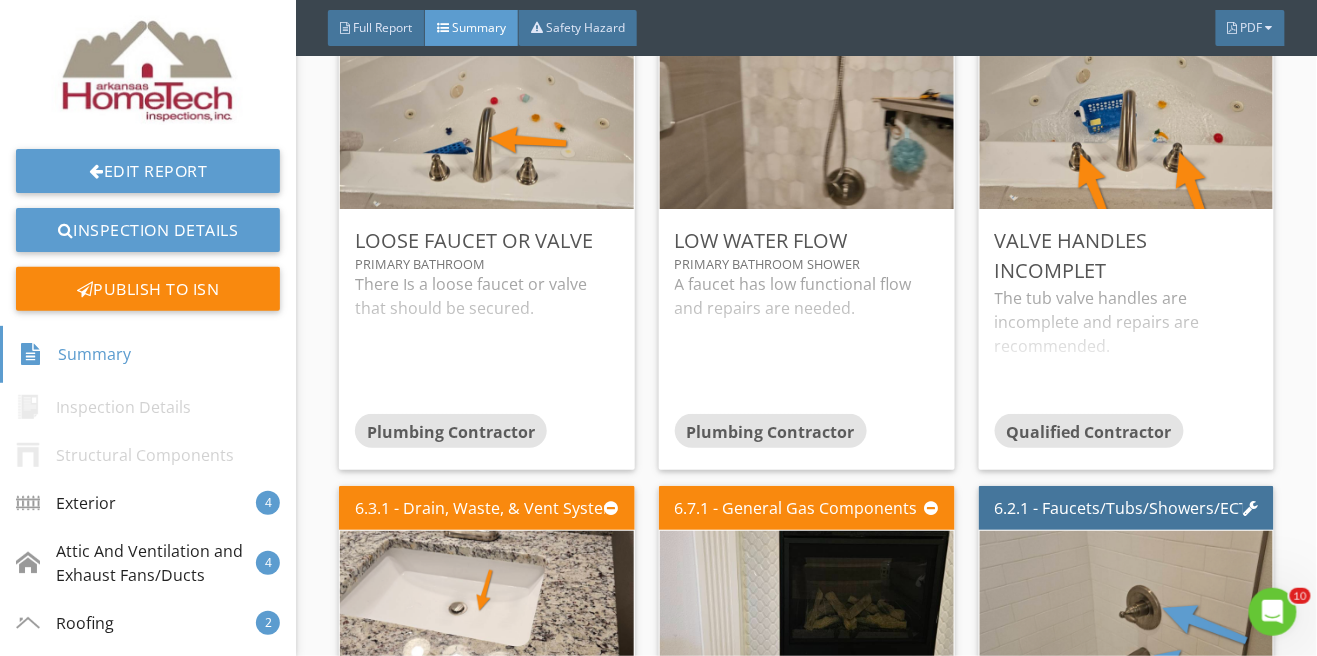 click on "Report Tools
447 Via Stelvio Ave
Springdale, AR 72762
07/11/2025  8:00 am     Inspector   Matt Grigg     AR License HI-1858, Certified ASHI Inspector 262153               Full Report     Summary     Safety Hazard      PDF     These summary pages are not the entire report. The complete report may include additional information of interest or concern to you. It is strongly recommended that you promptly read the complete report.  This report is the exclusive property of Arkansas HomeTech Inspections, Inc. and the client whose name appears herewith, and its use by any unauthorized persons is prohibited.
3 -
Exterior
Edit Section
3.7.1 - Vegetation, Grading, Drainage & Retaining Walls
Erosion Has Occured
Erosion has occurred and repairs are needed.   Grading Contractor
Edit" at bounding box center [806, 782] 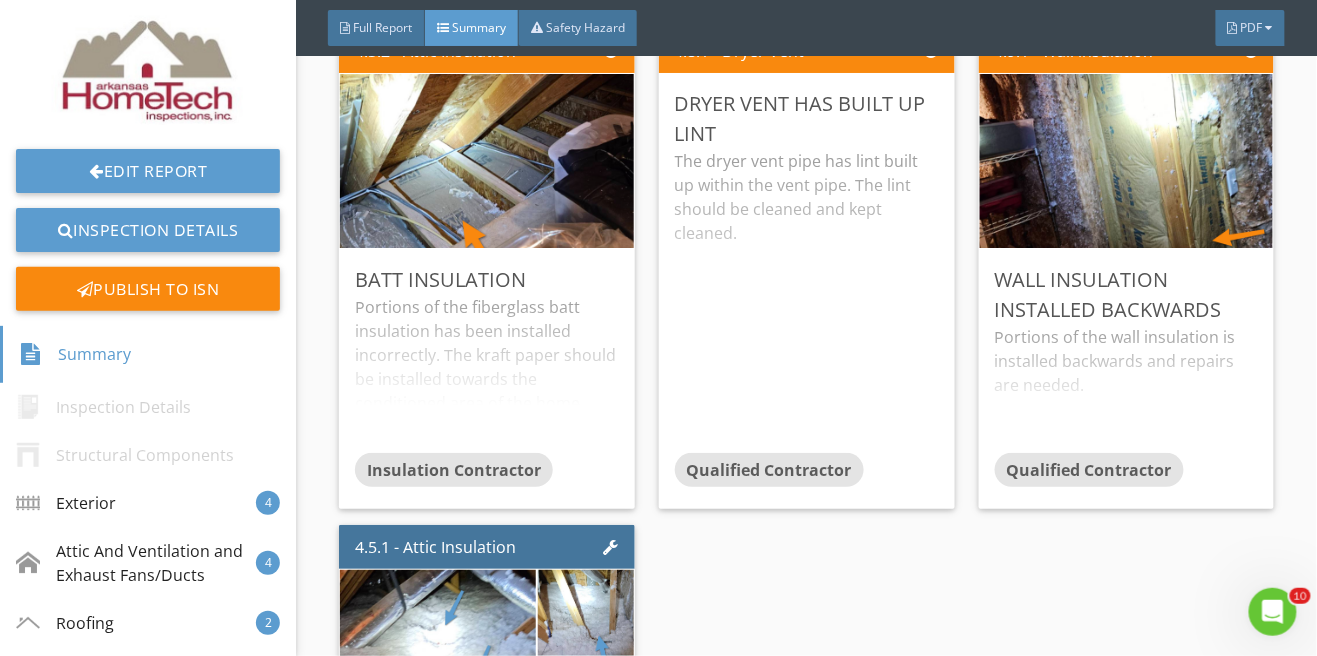scroll, scrollTop: 0, scrollLeft: 0, axis: both 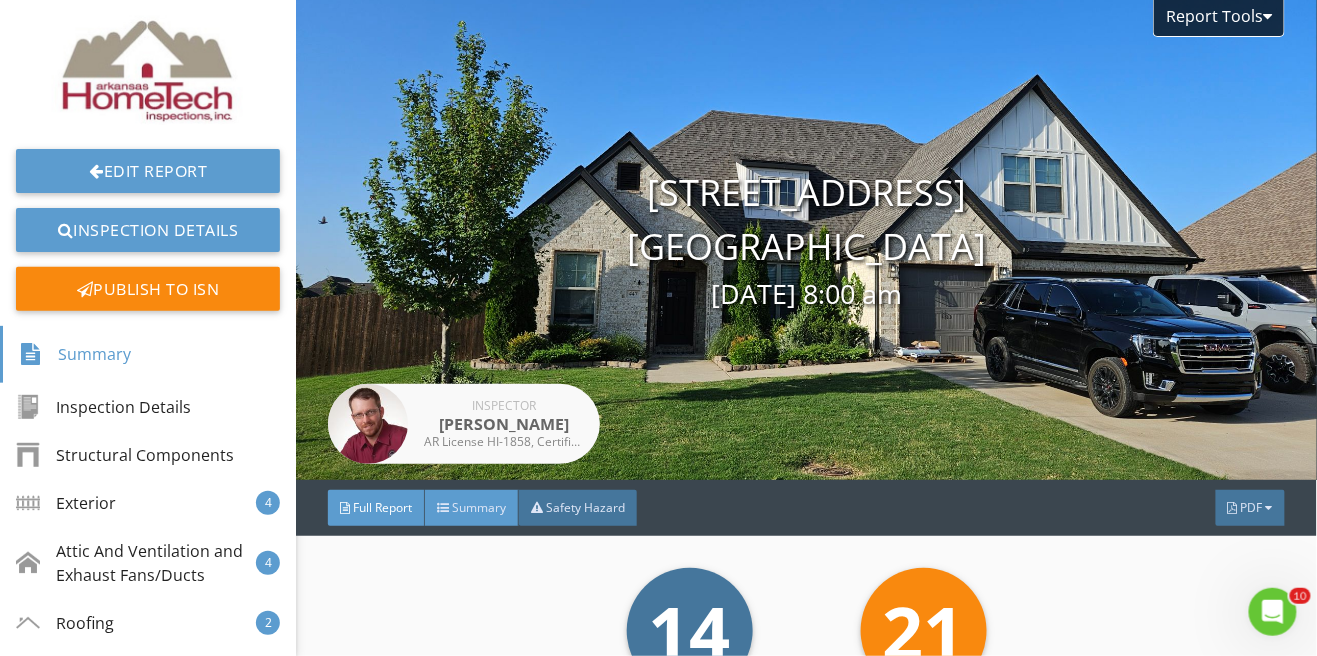 click on "Summary" at bounding box center (472, 508) 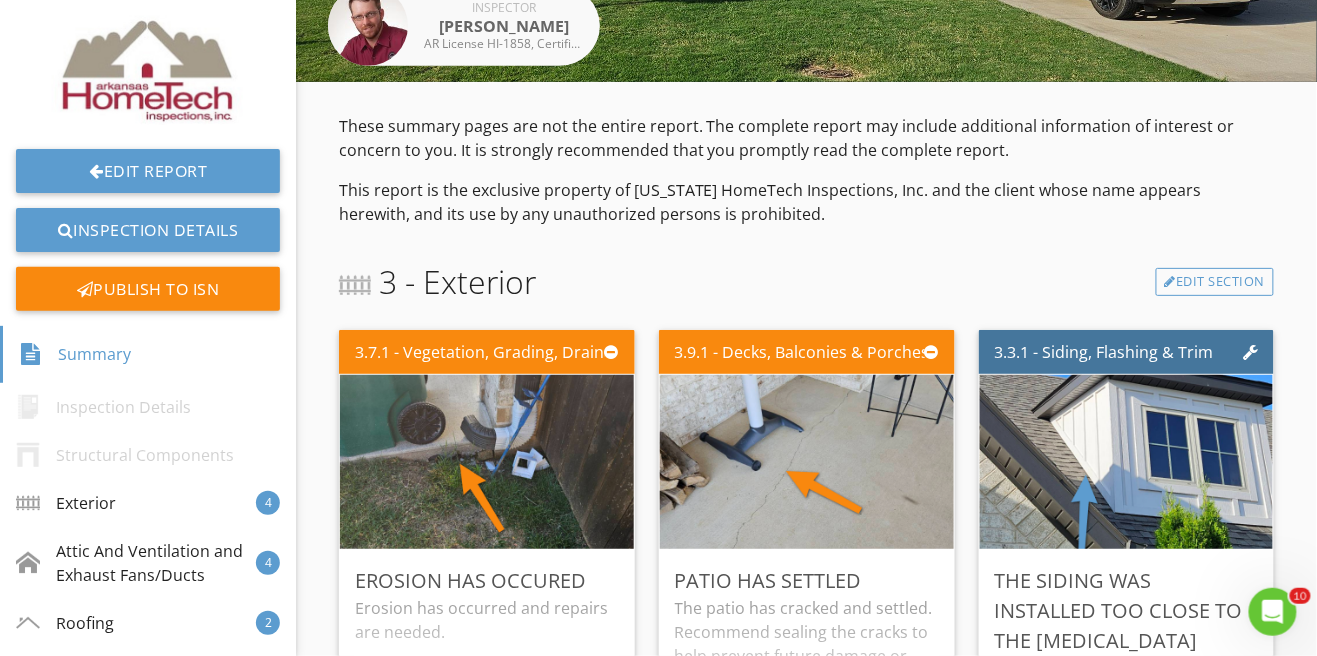 scroll, scrollTop: 617, scrollLeft: 0, axis: vertical 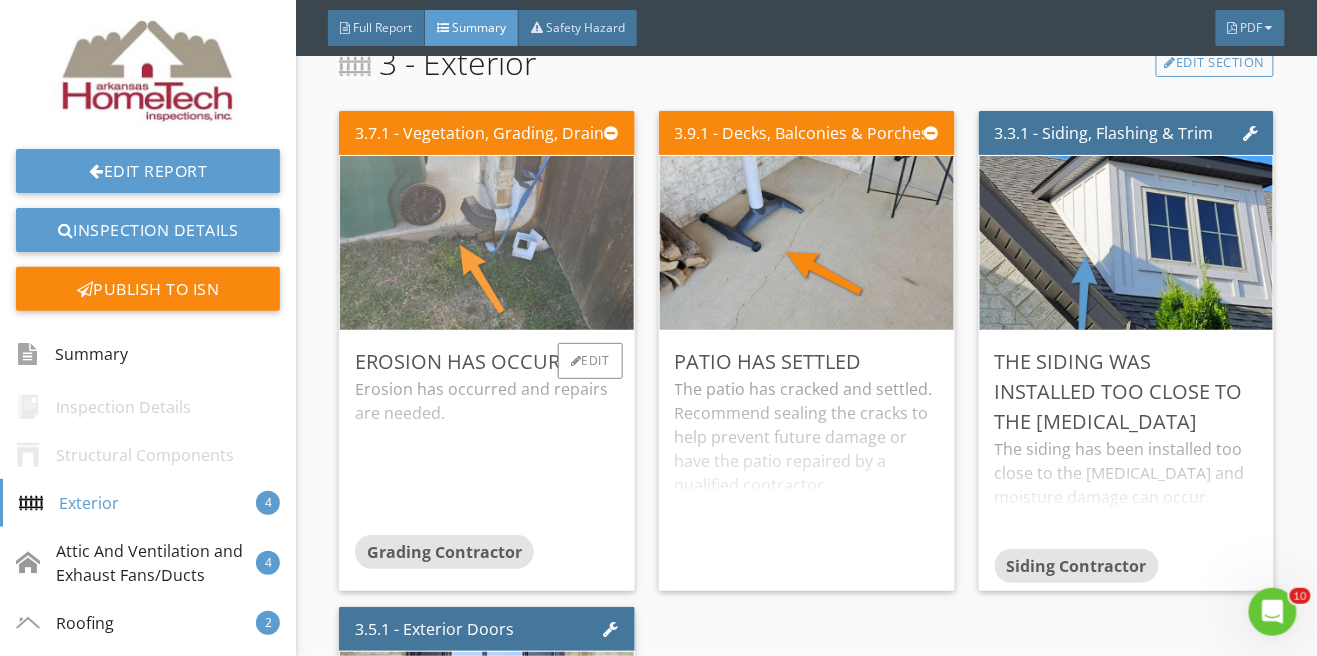 click at bounding box center [487, 243] 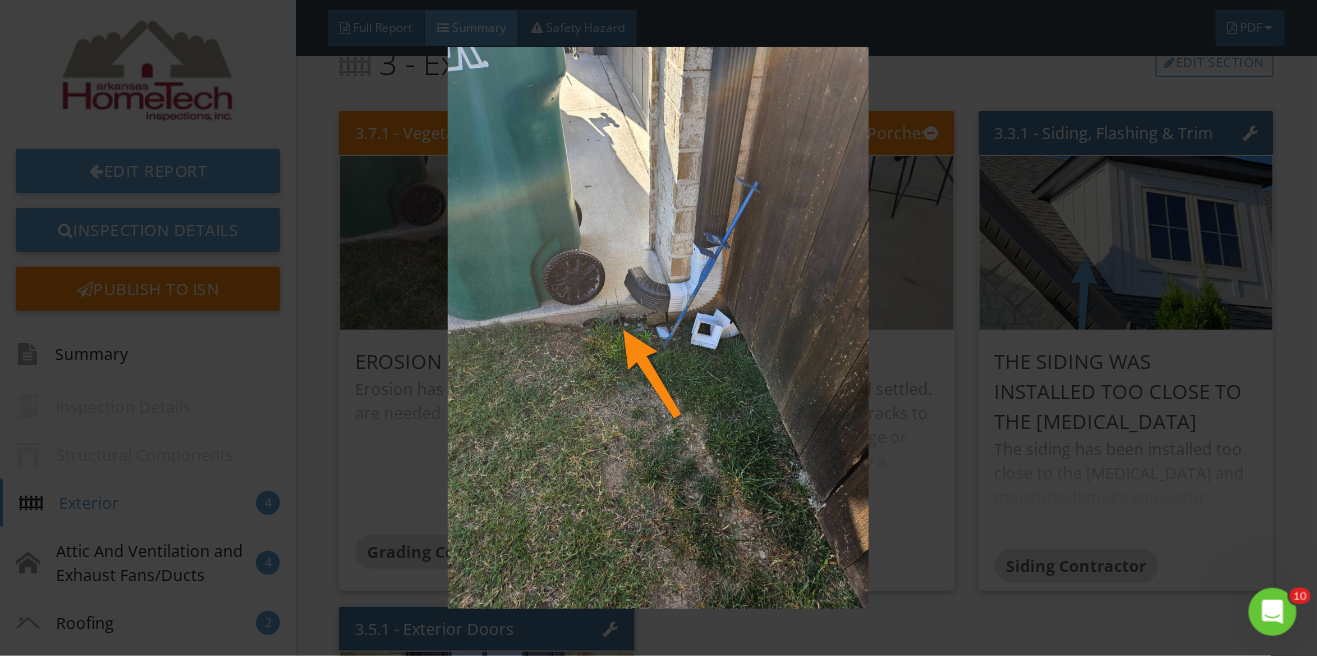 click at bounding box center (658, 328) 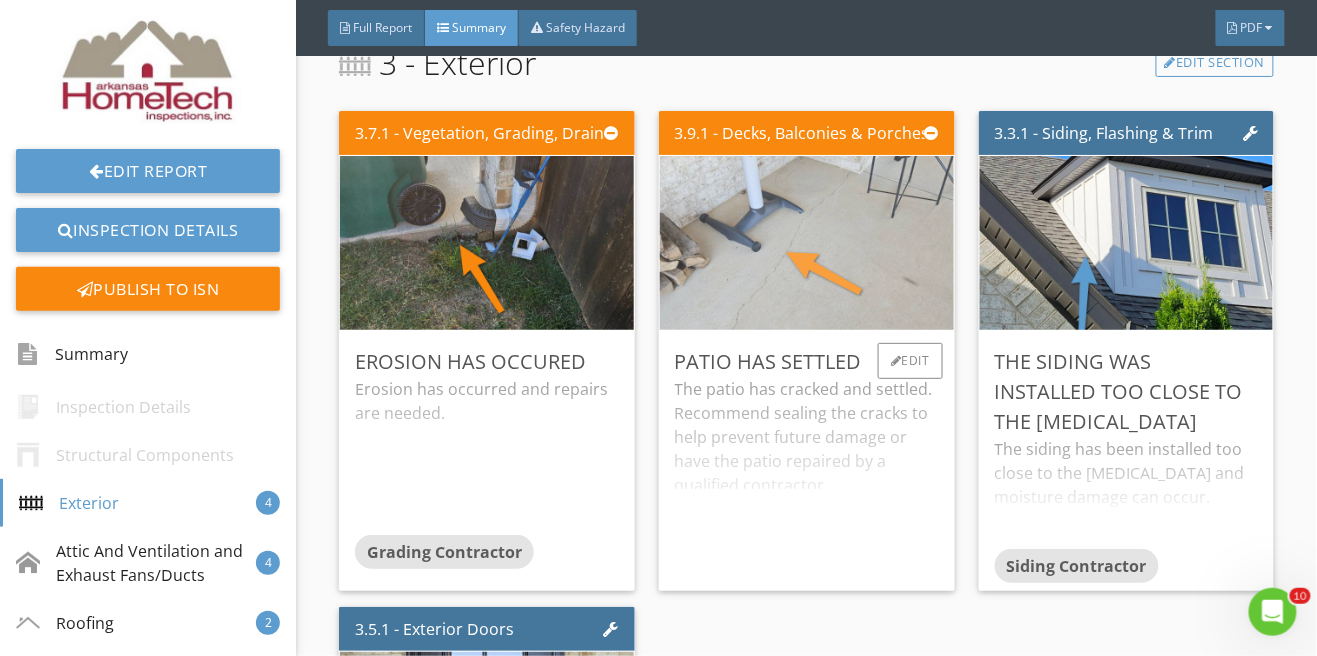 click at bounding box center [807, 243] 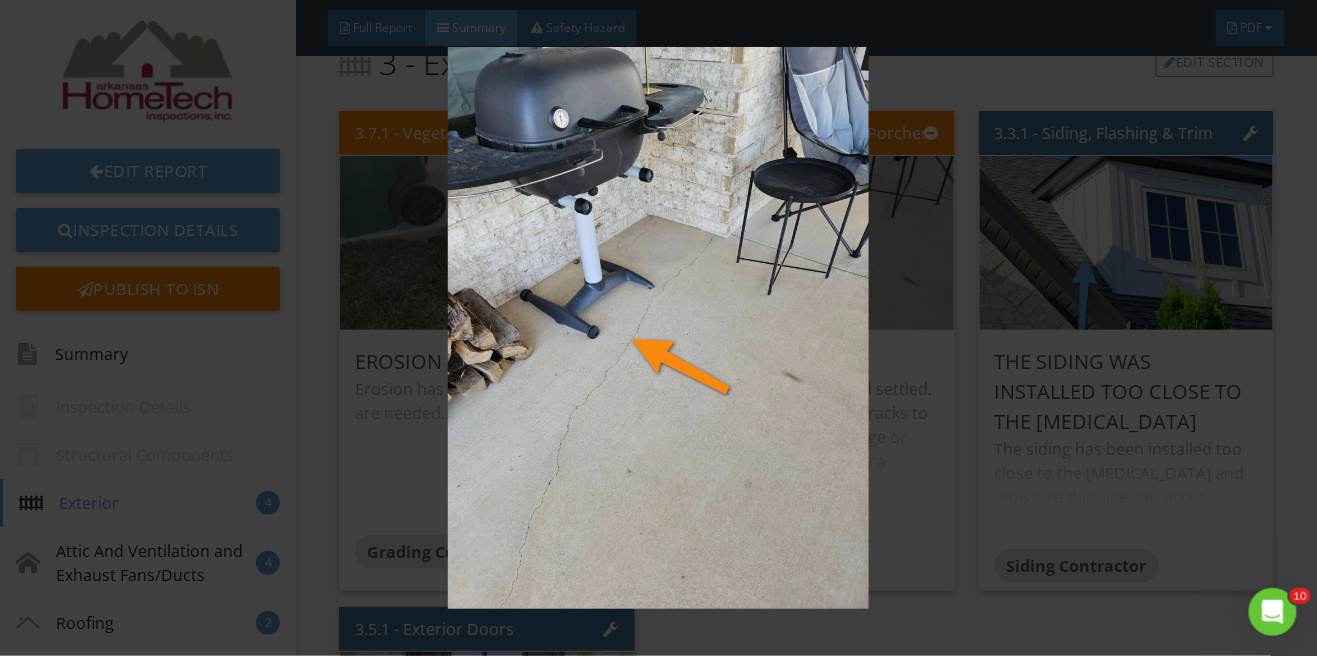 click at bounding box center [658, 328] 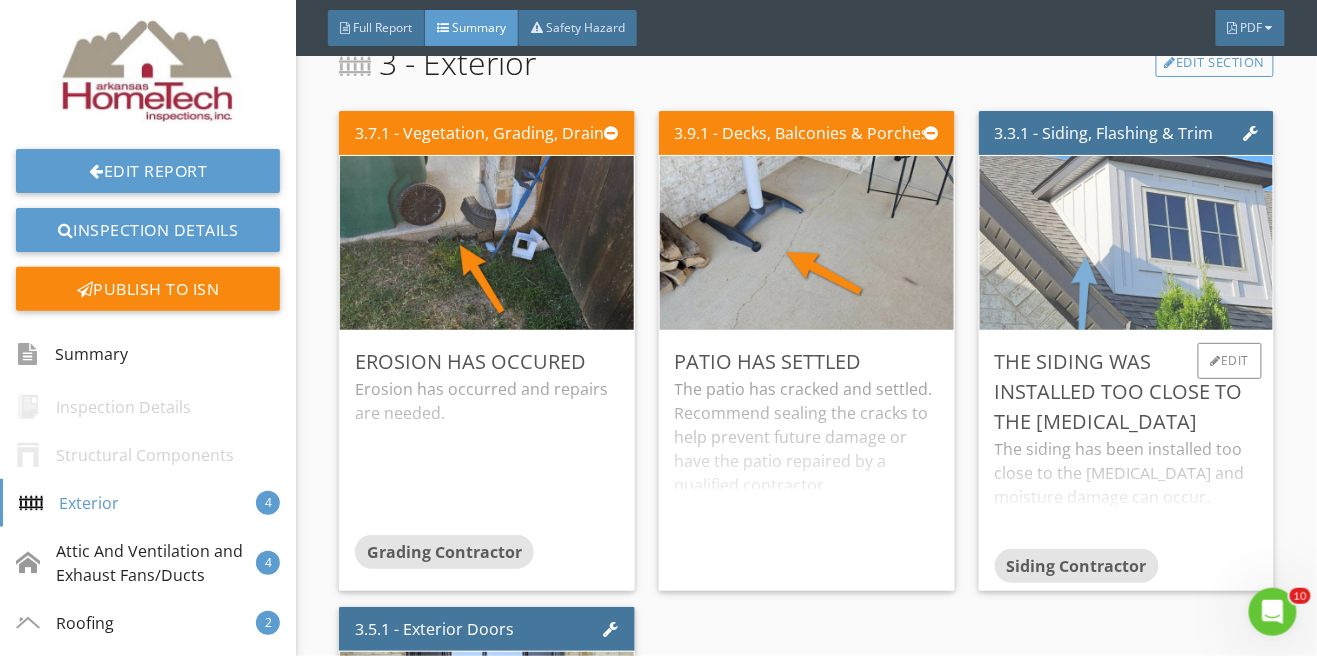 click at bounding box center [1126, 243] 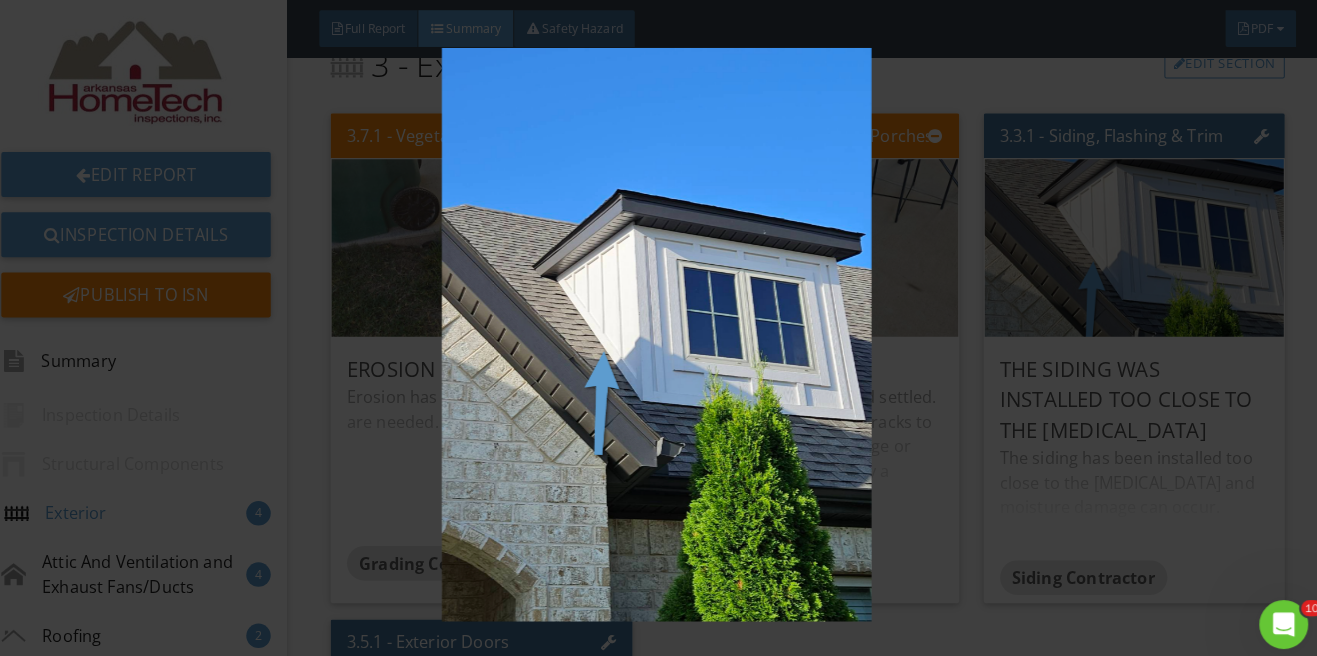 click at bounding box center [658, 328] 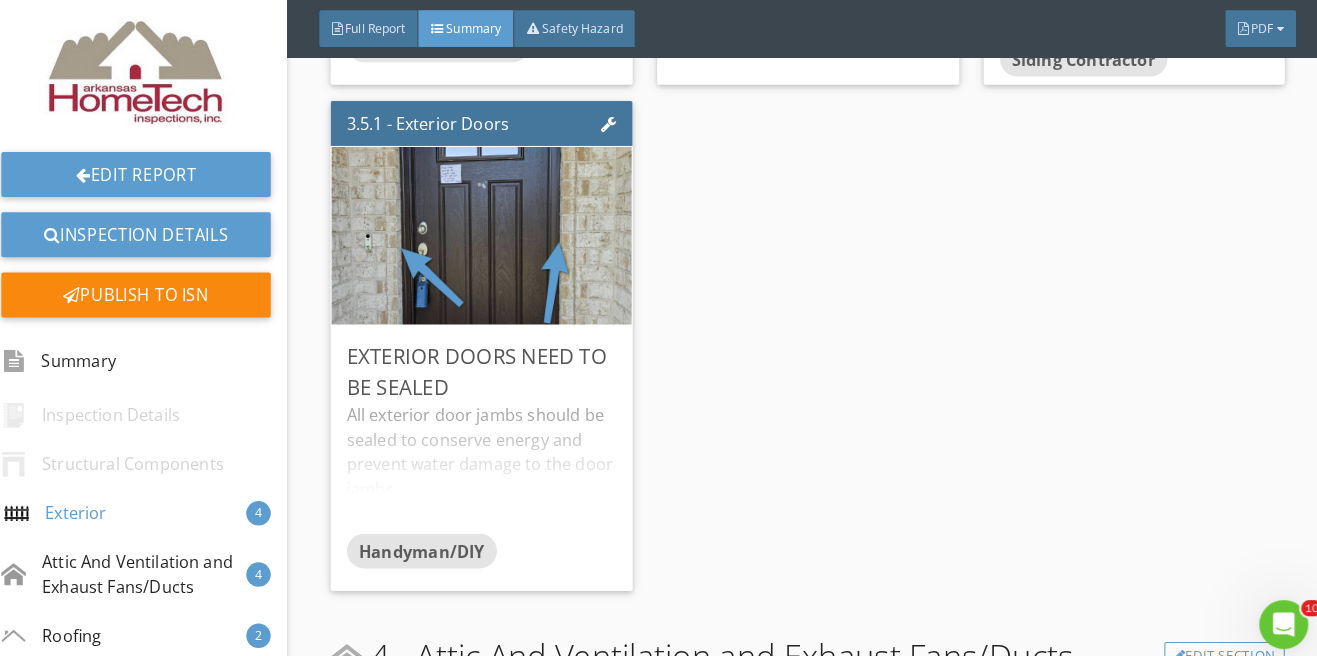 scroll, scrollTop: 1126, scrollLeft: 0, axis: vertical 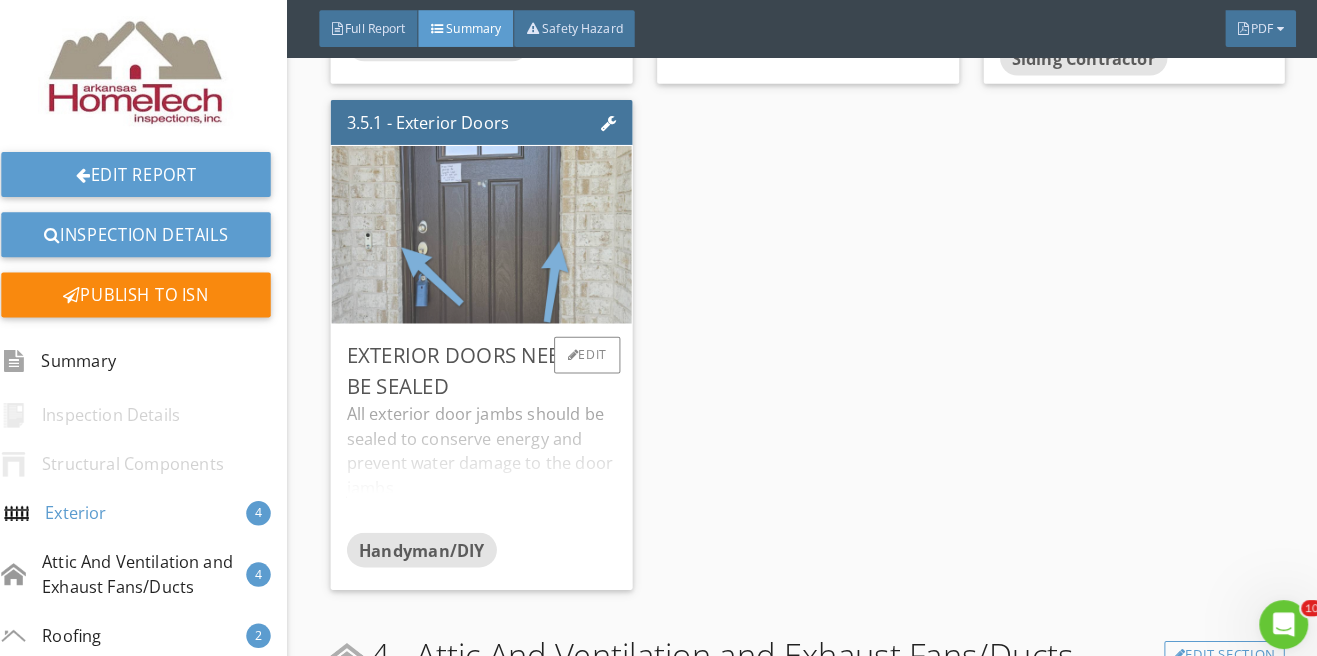 click at bounding box center [487, 230] 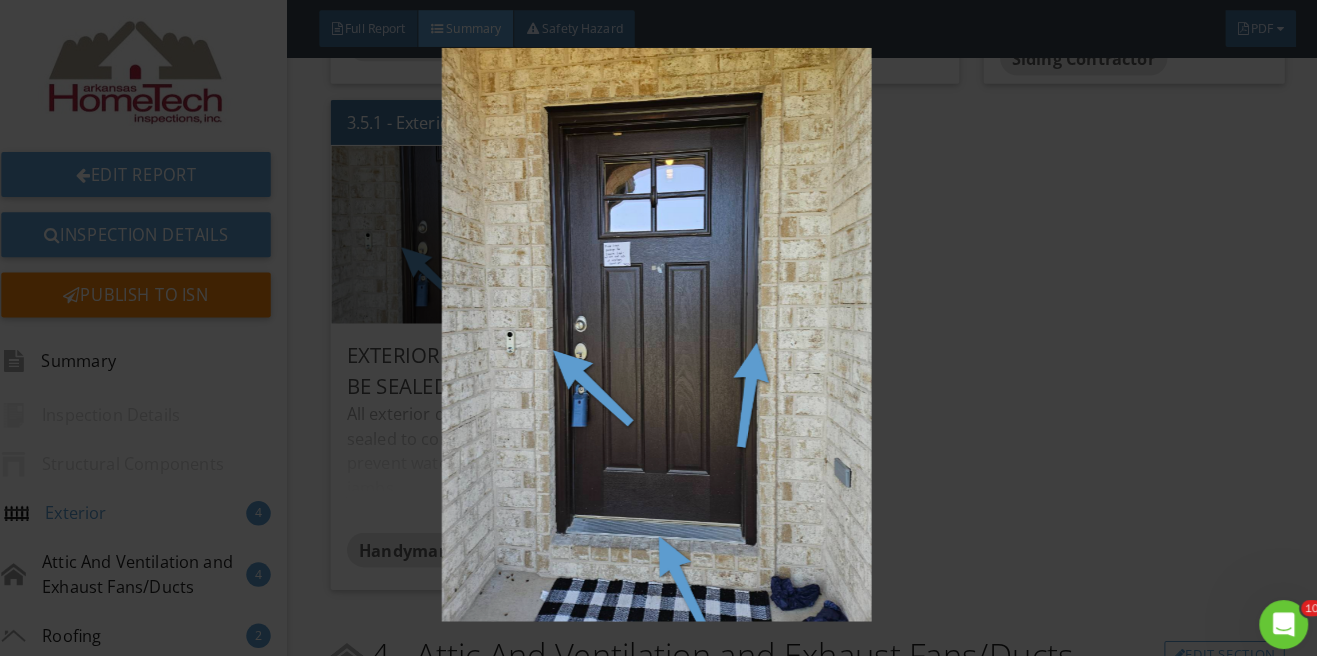 click at bounding box center [658, 328] 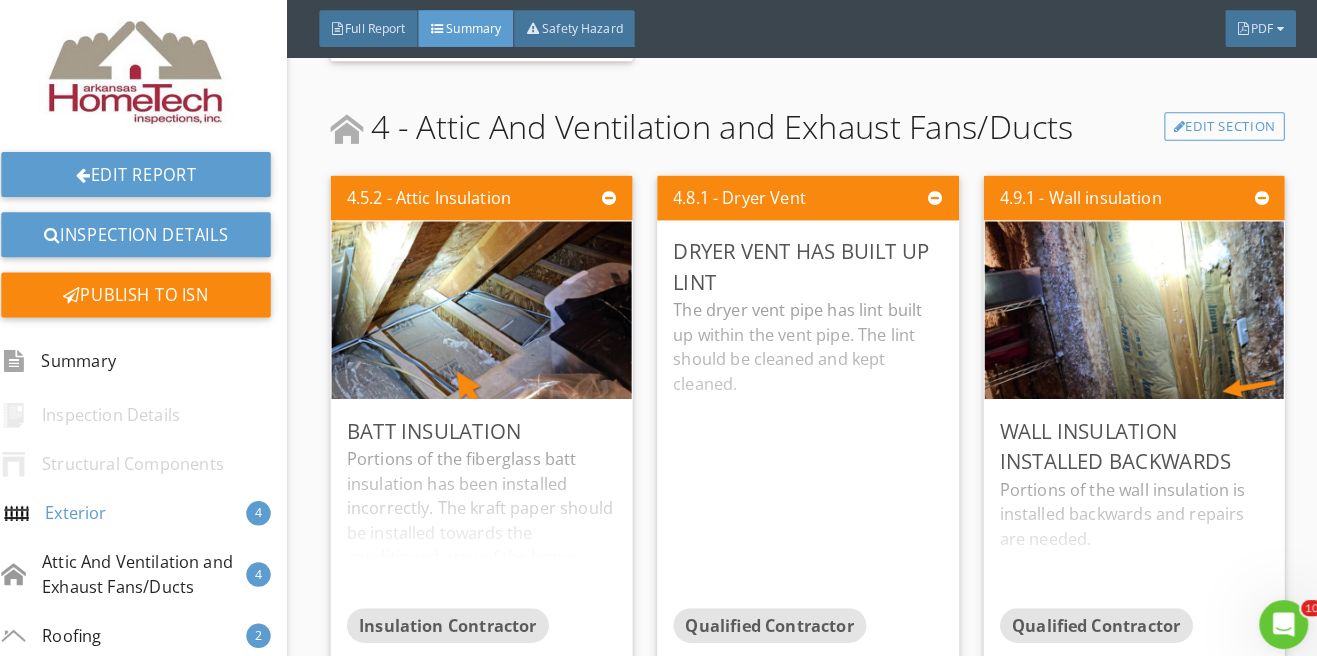 scroll, scrollTop: 1650, scrollLeft: 0, axis: vertical 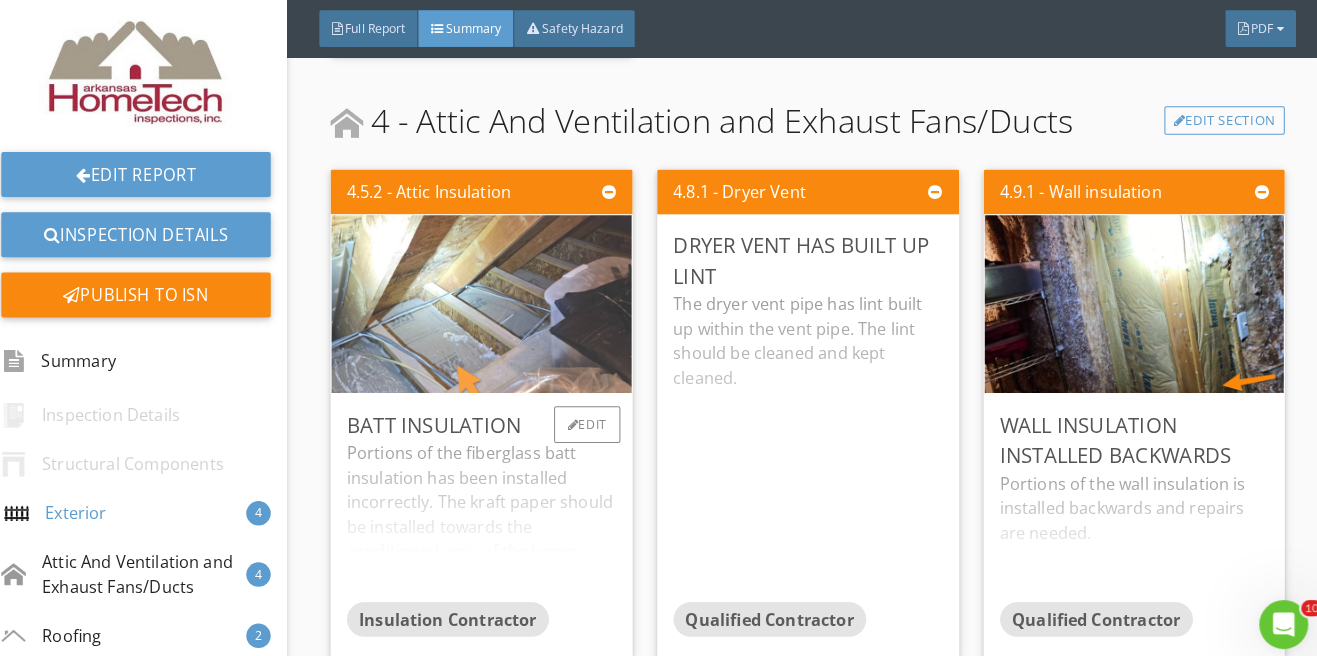click at bounding box center (487, 298) 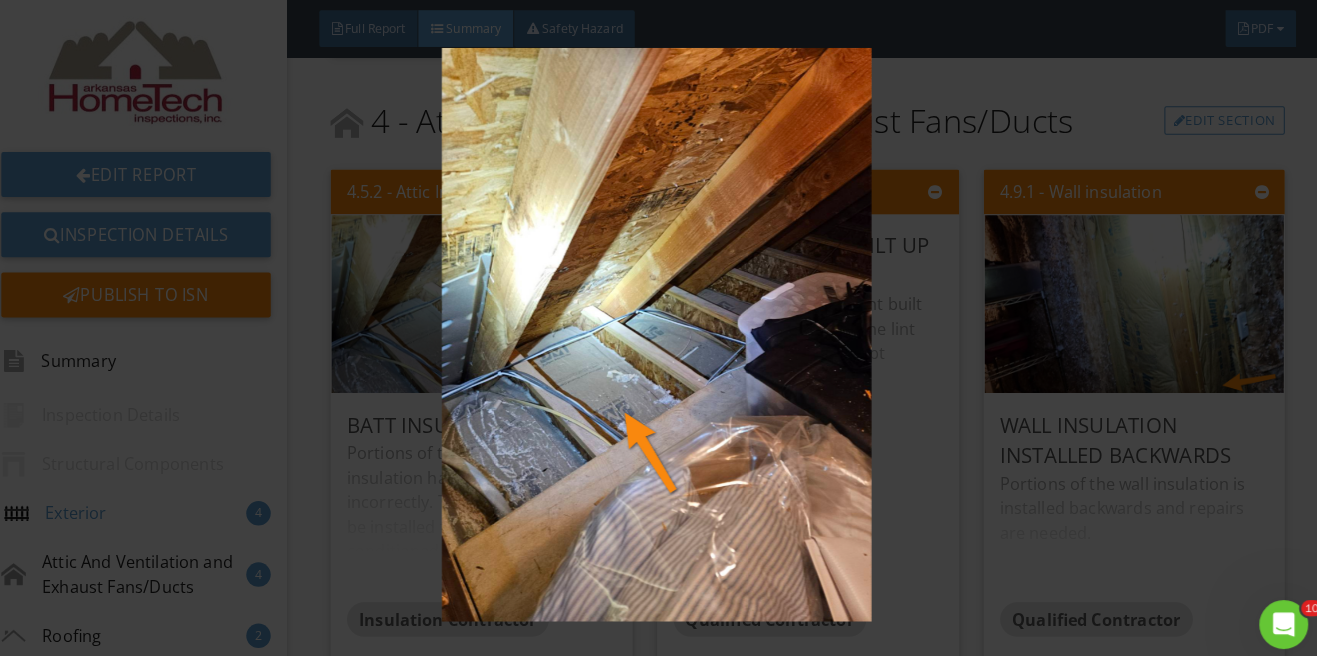 click at bounding box center (658, 328) 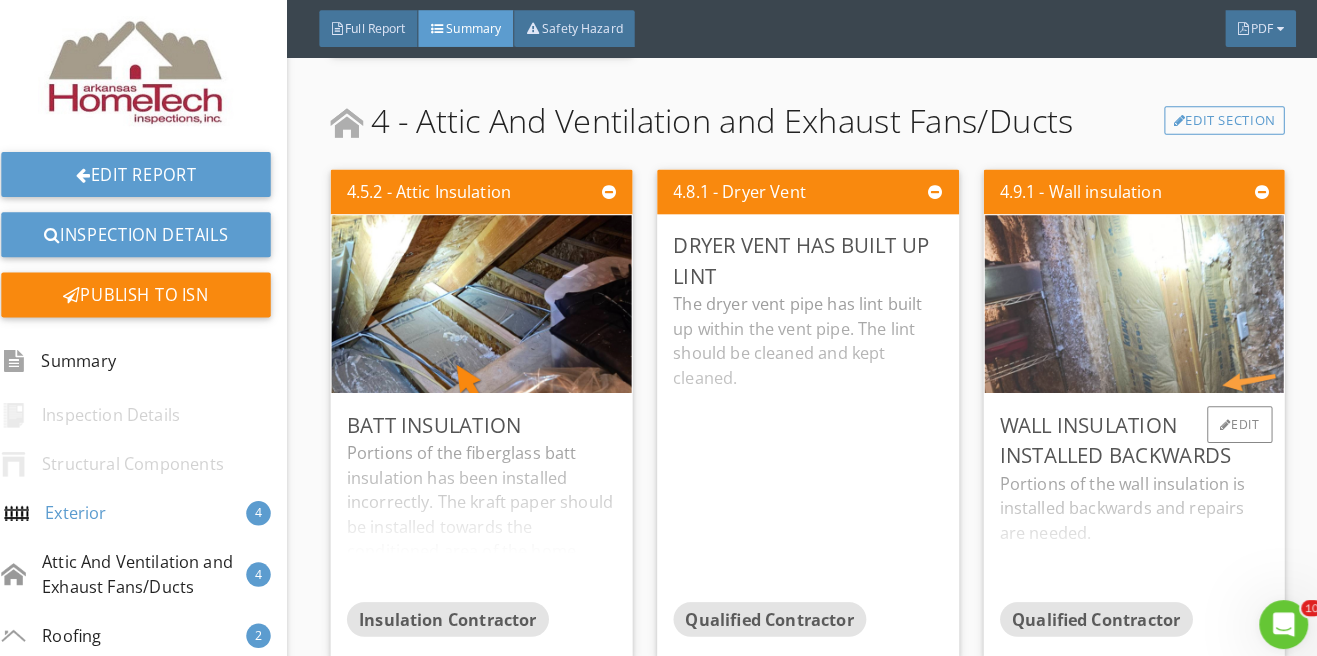 click at bounding box center [1126, 298] 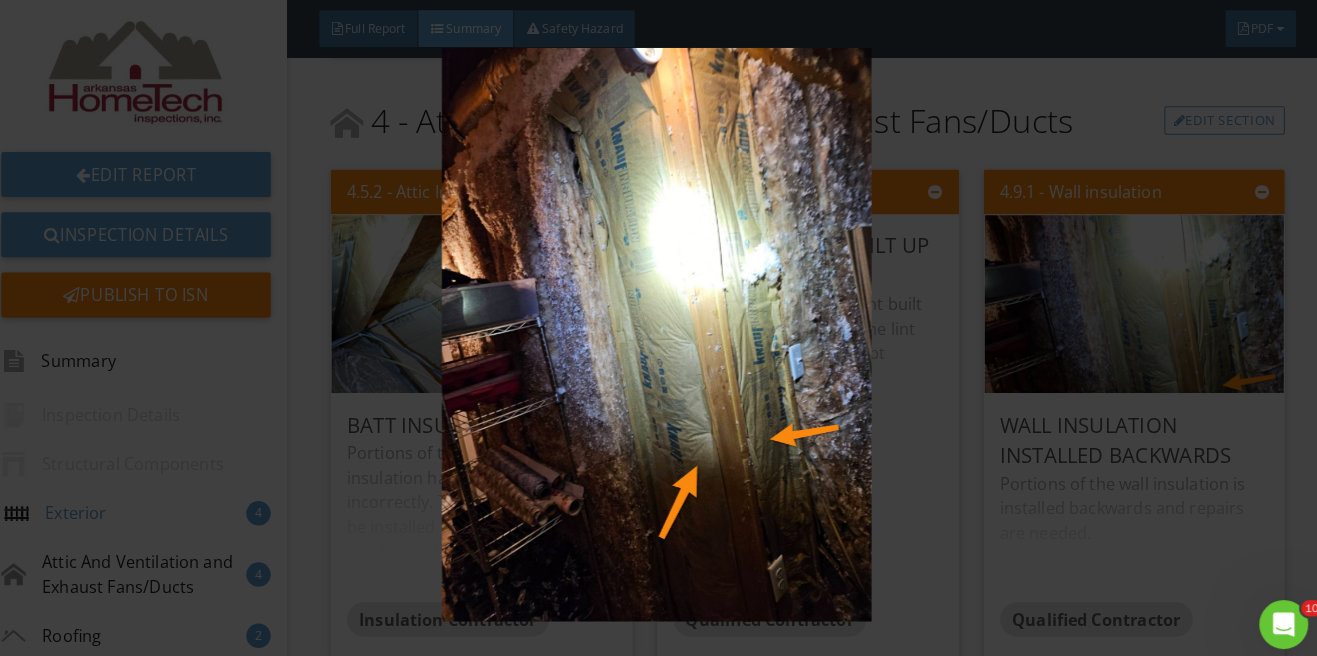 click at bounding box center (658, 328) 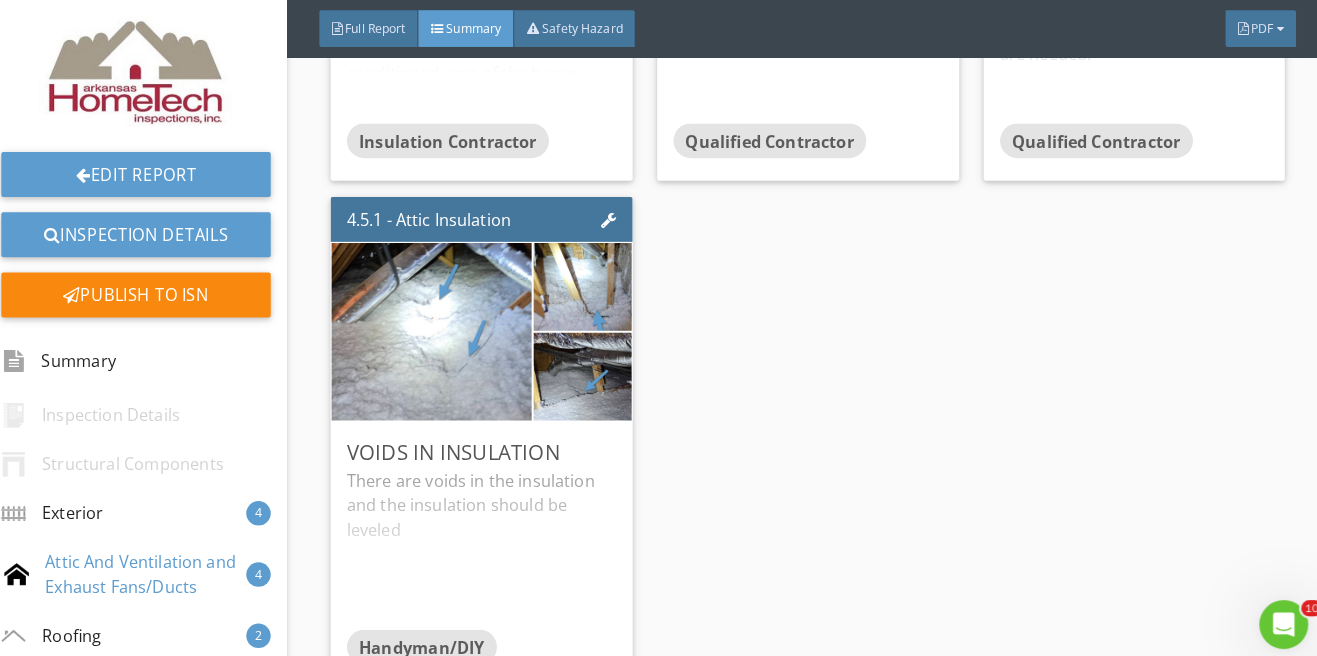 scroll, scrollTop: 2122, scrollLeft: 0, axis: vertical 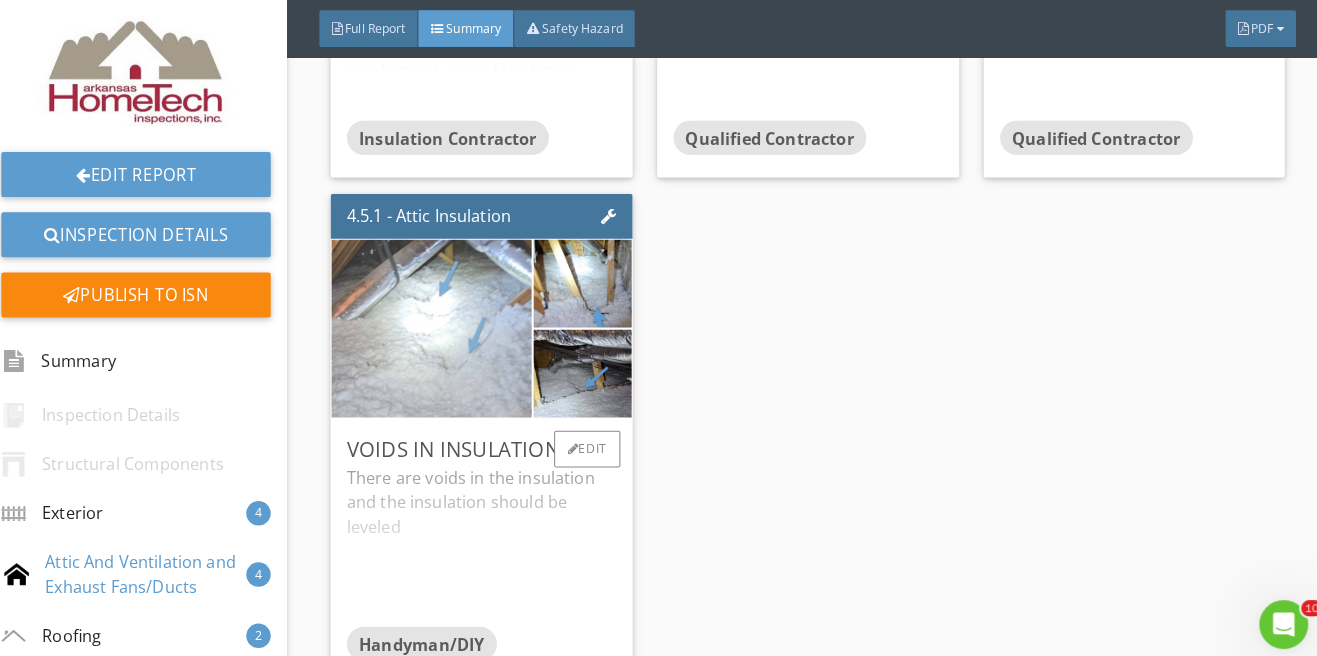 click at bounding box center (438, 322) 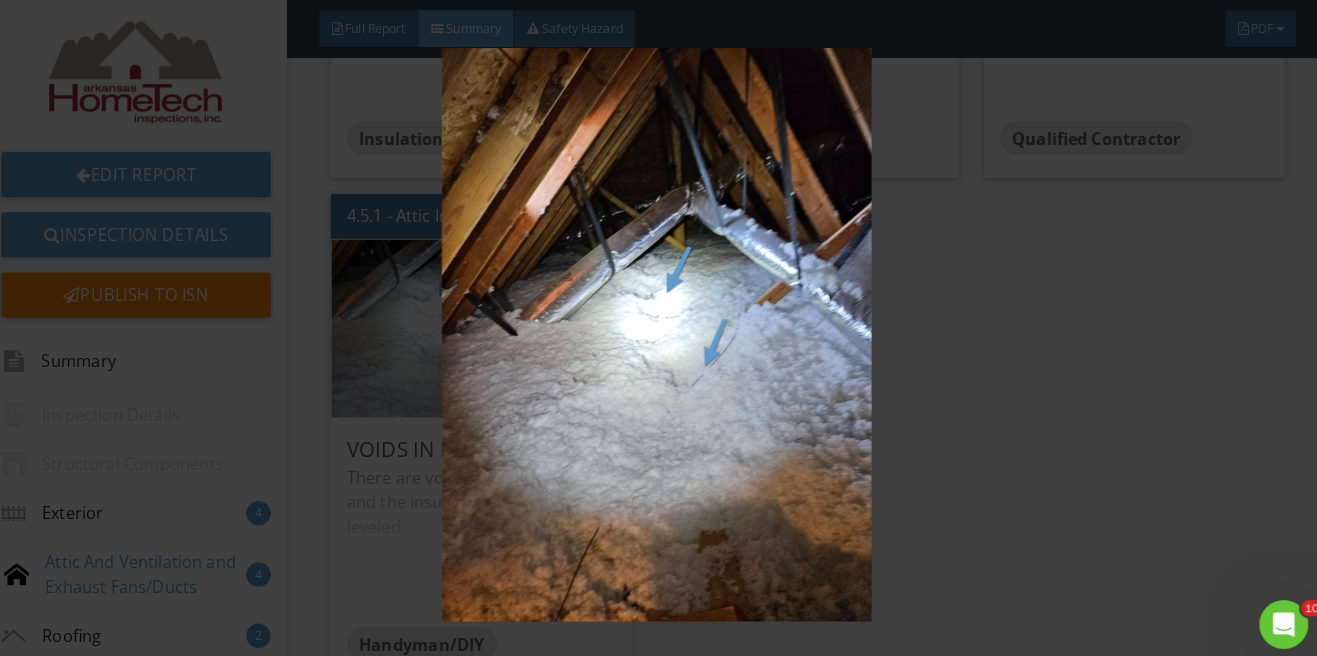 click at bounding box center (658, 328) 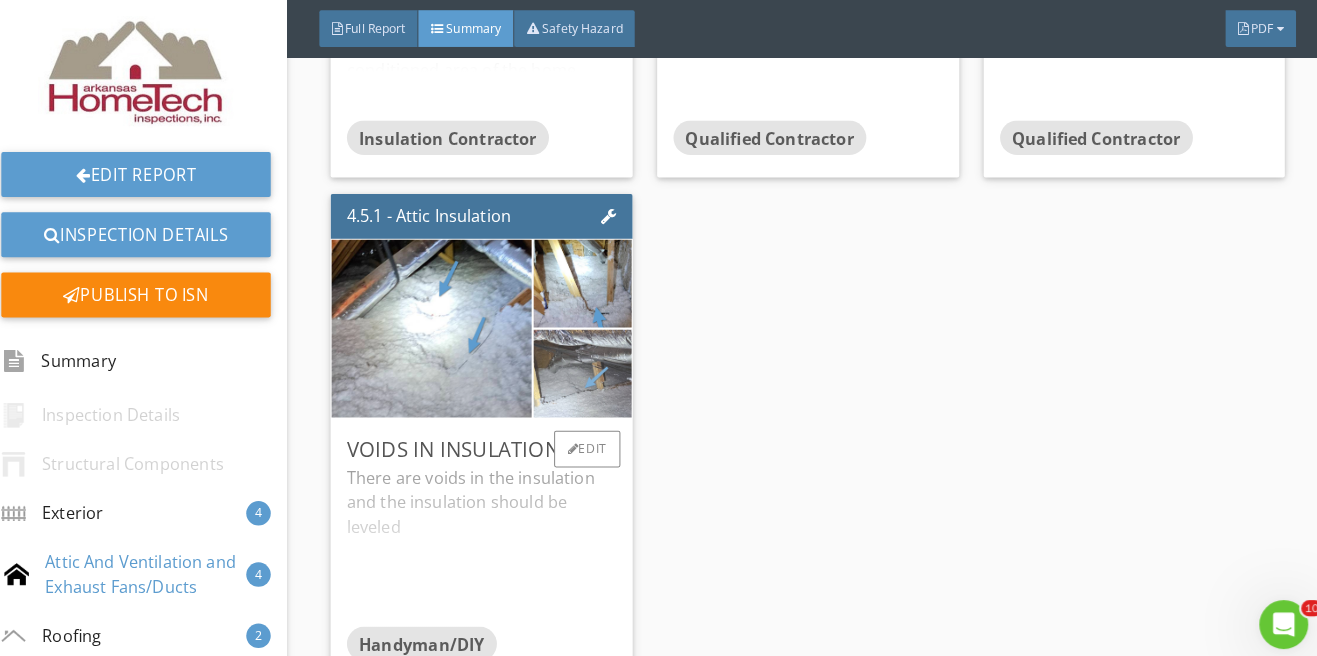 click at bounding box center [585, 366] 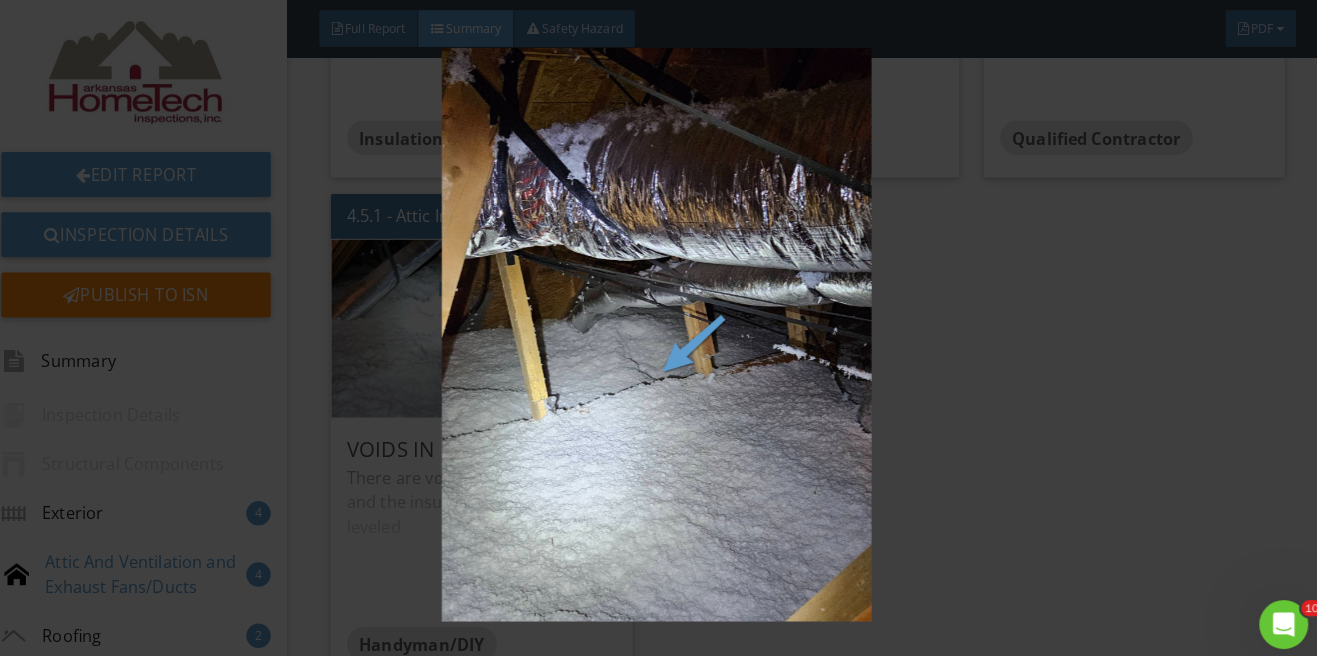 click at bounding box center (658, 328) 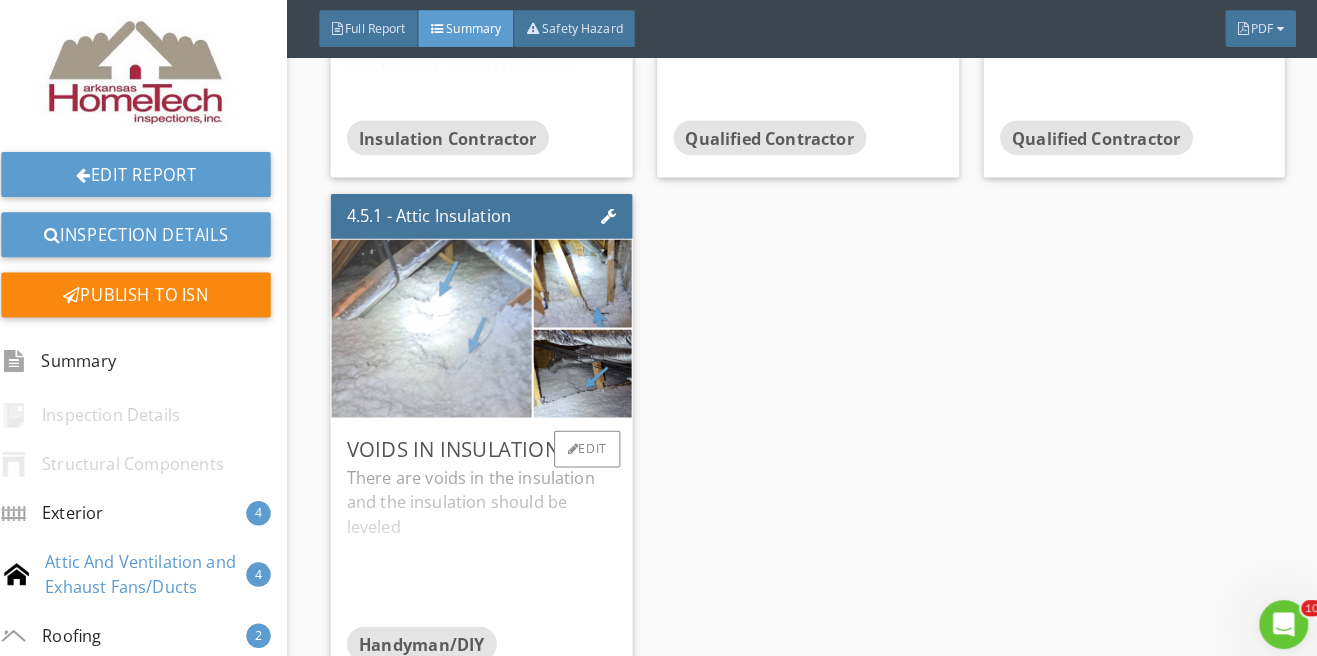 click at bounding box center [438, 322] 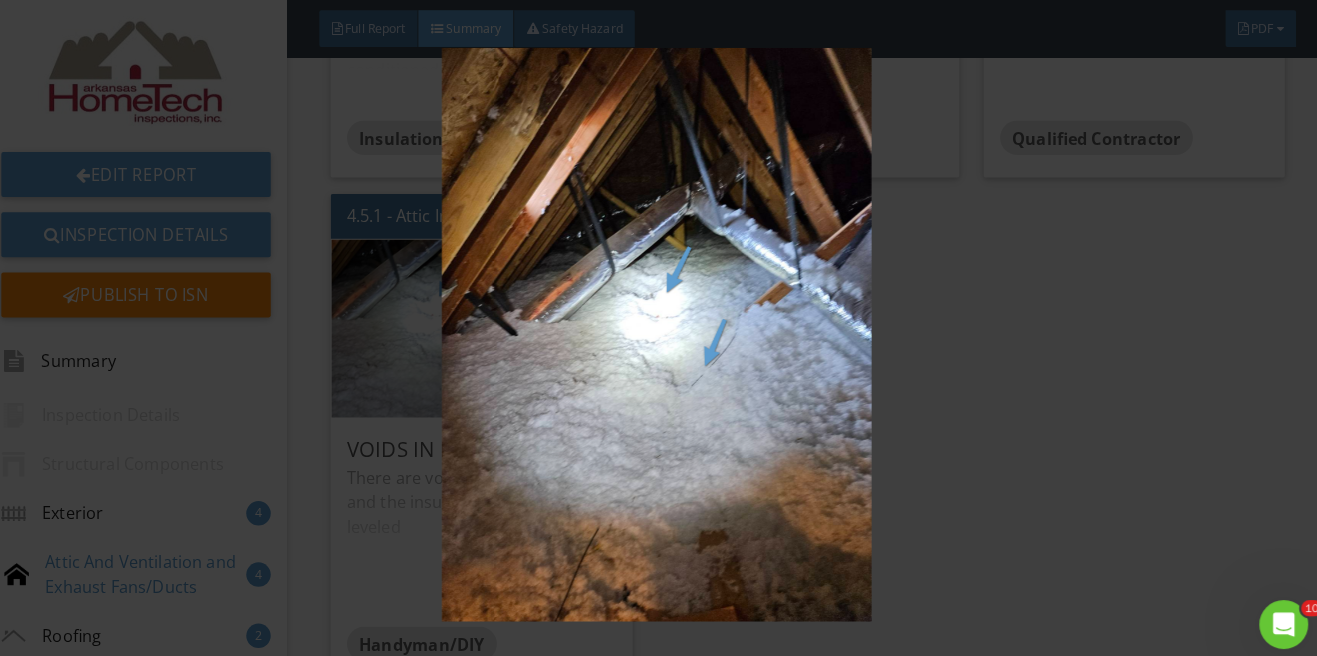 click at bounding box center [658, 328] 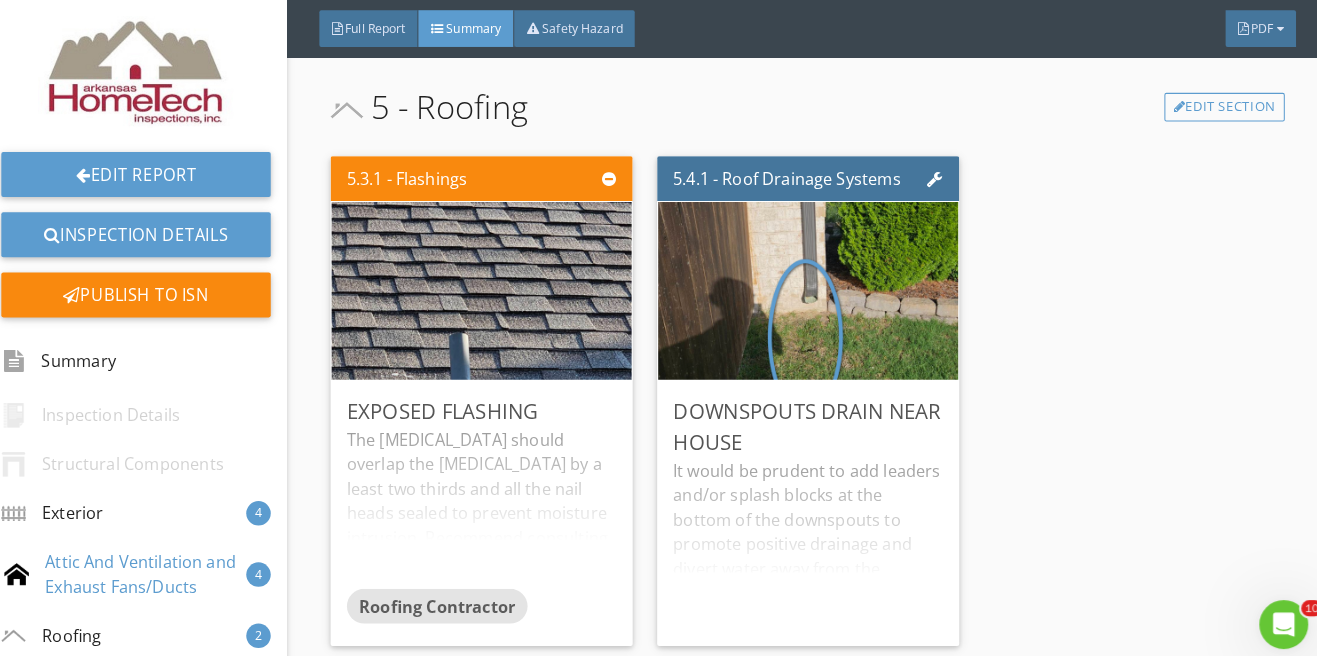 scroll, scrollTop: 2755, scrollLeft: 0, axis: vertical 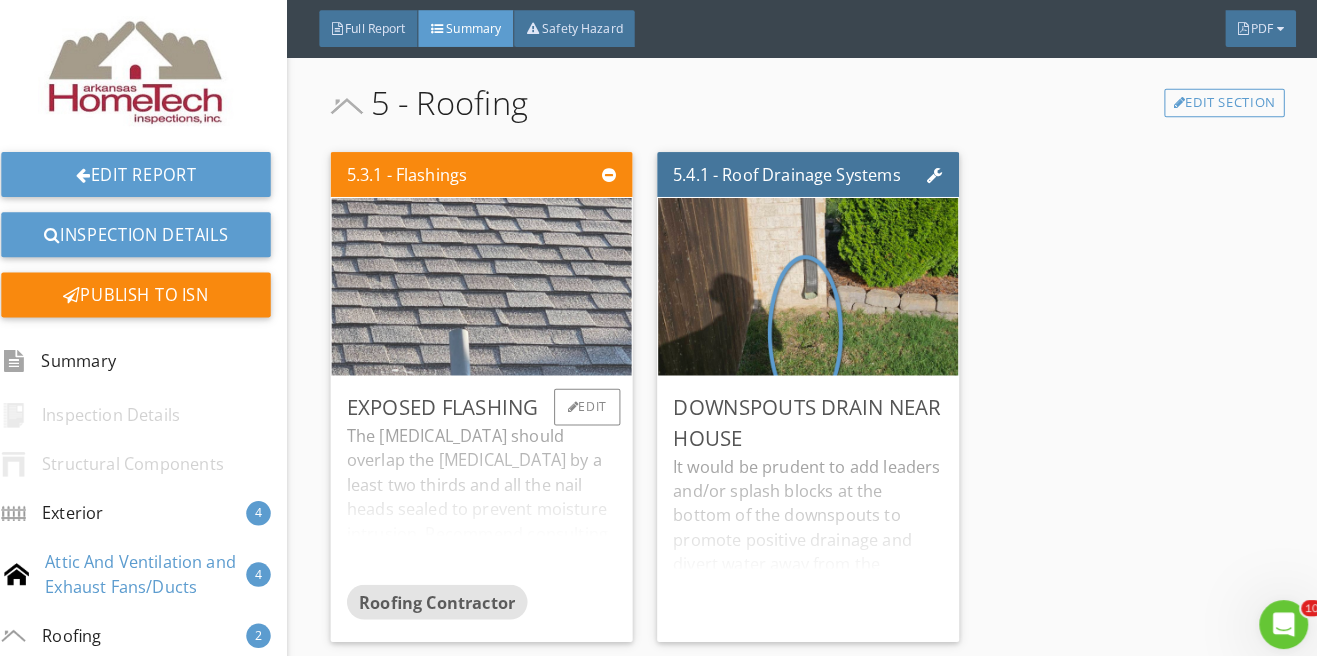 click at bounding box center (487, 281) 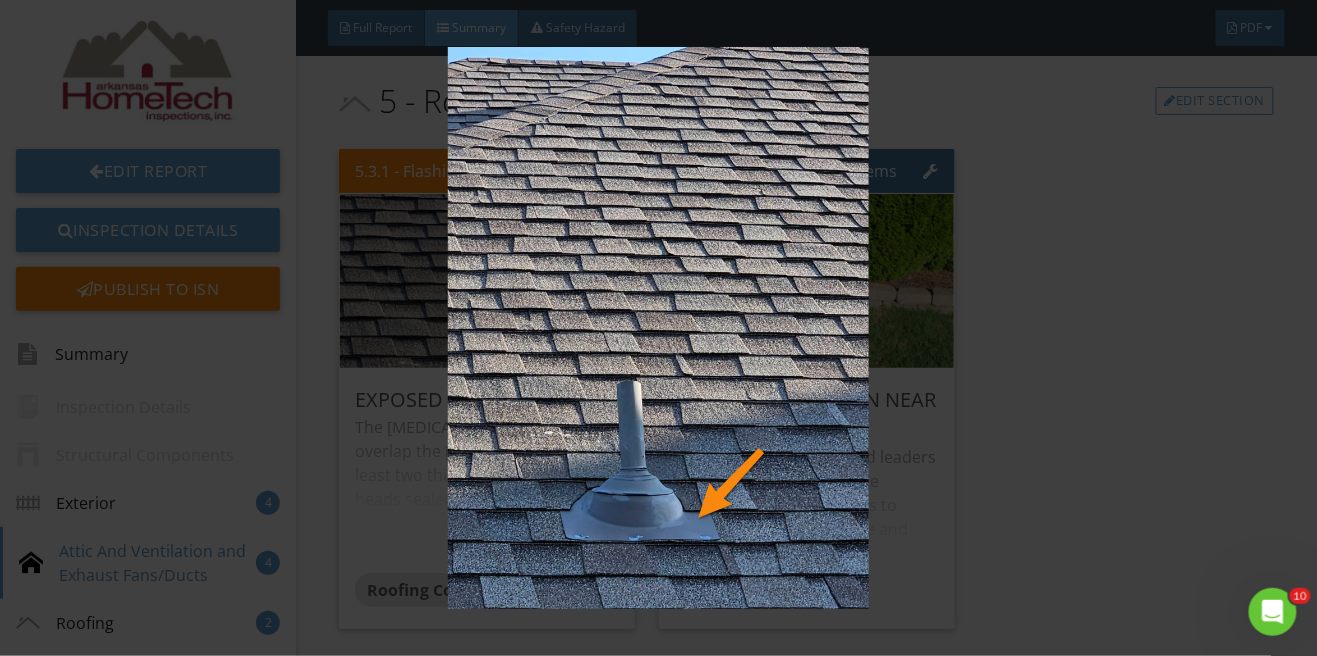 click at bounding box center [658, 328] 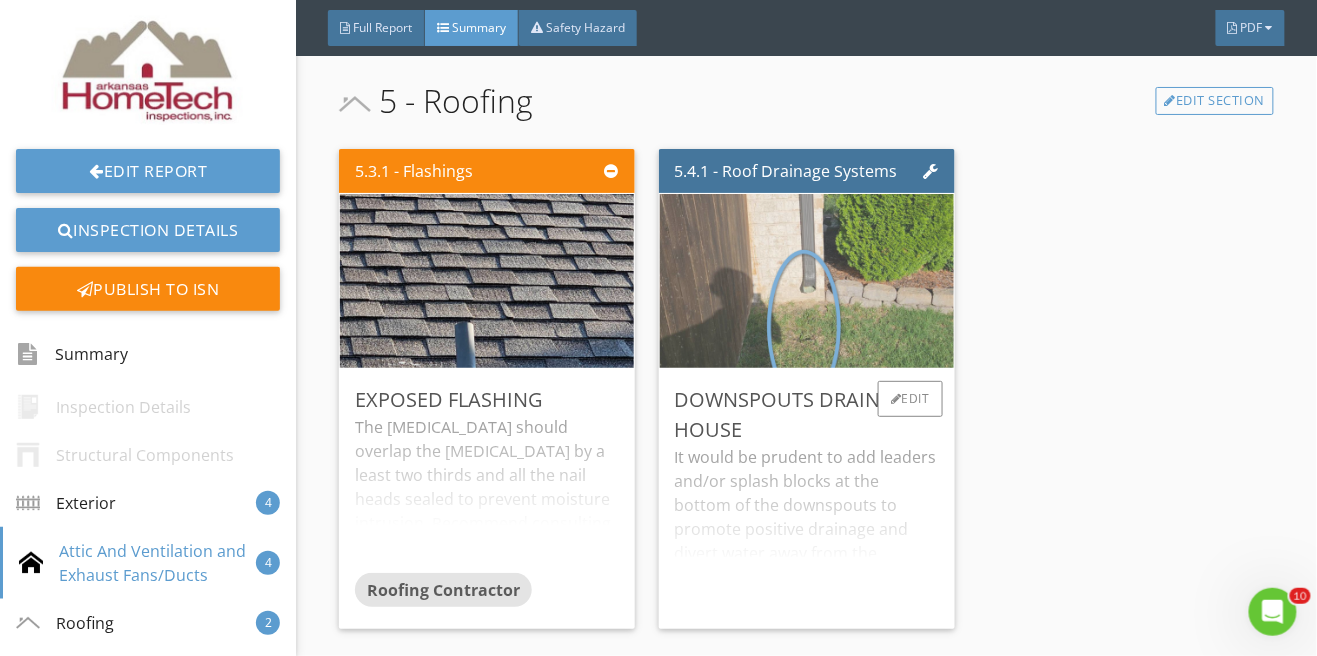 click at bounding box center [807, 281] 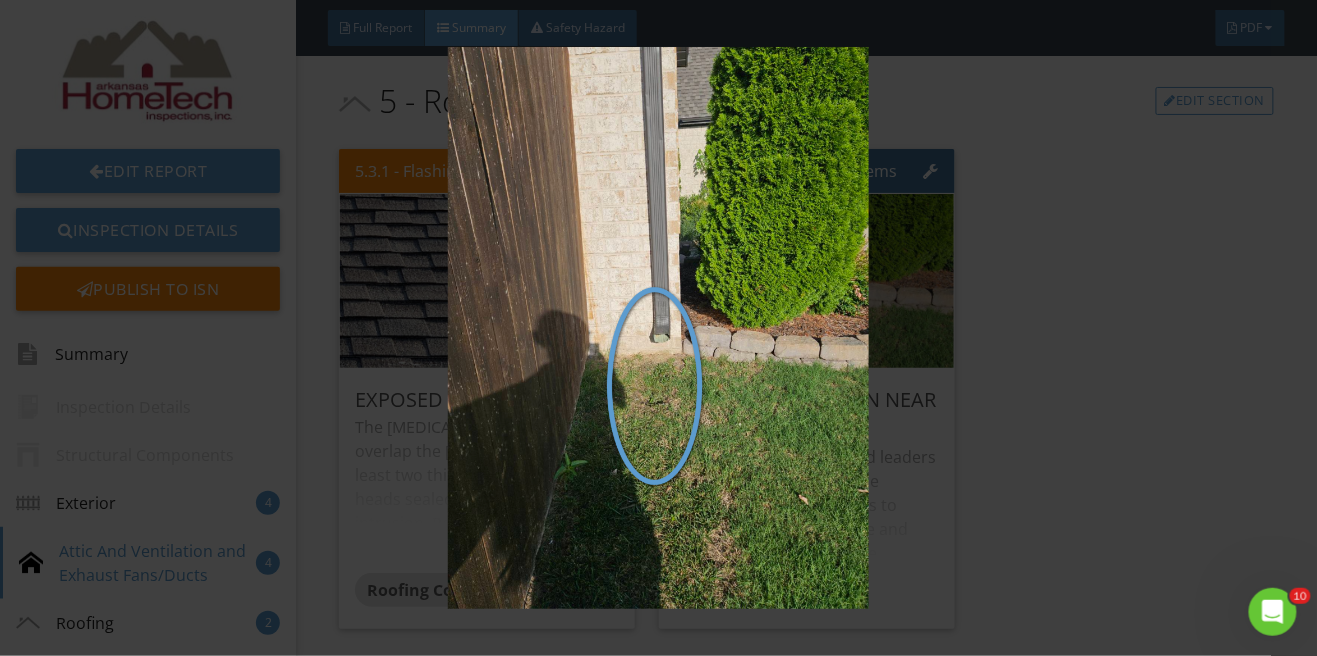 click at bounding box center [658, 328] 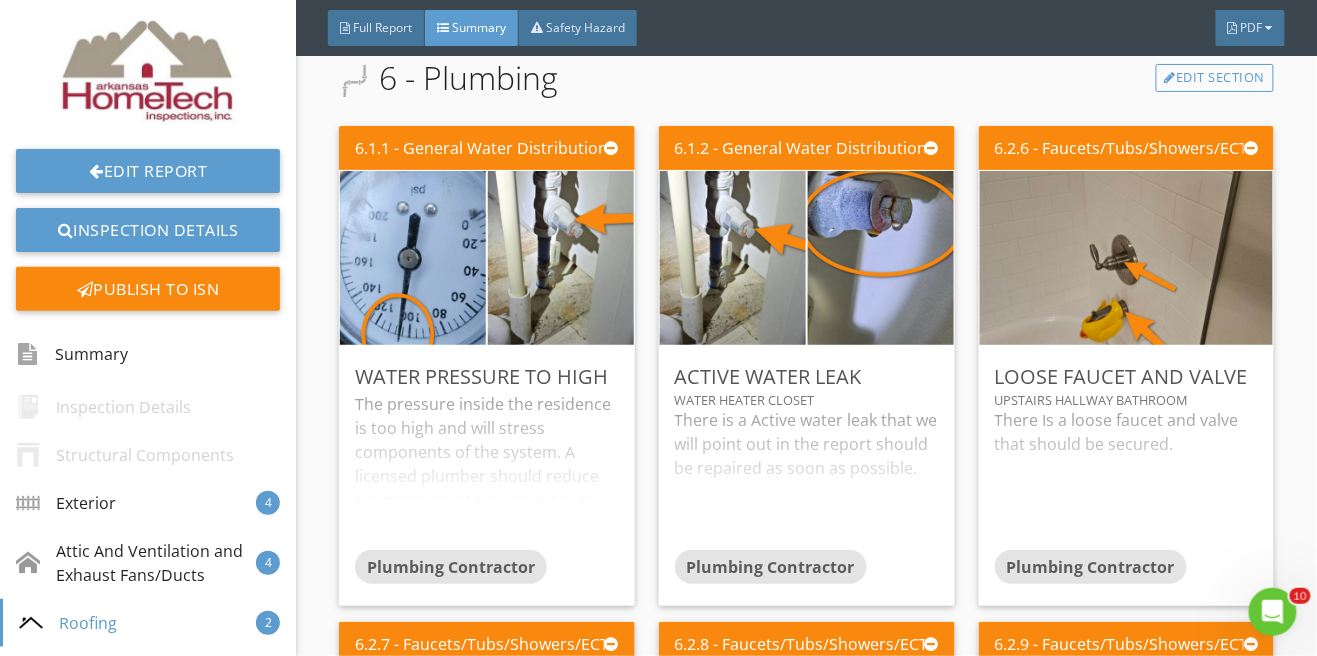 scroll, scrollTop: 3369, scrollLeft: 0, axis: vertical 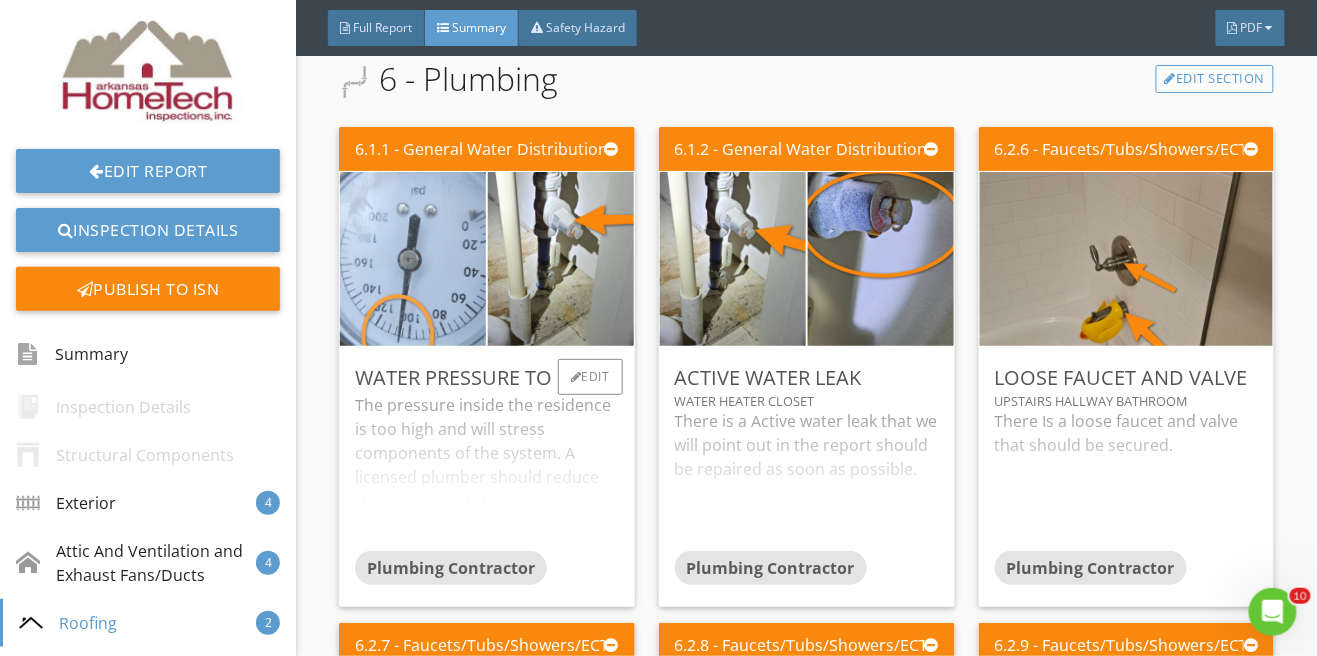 click at bounding box center (413, 259) 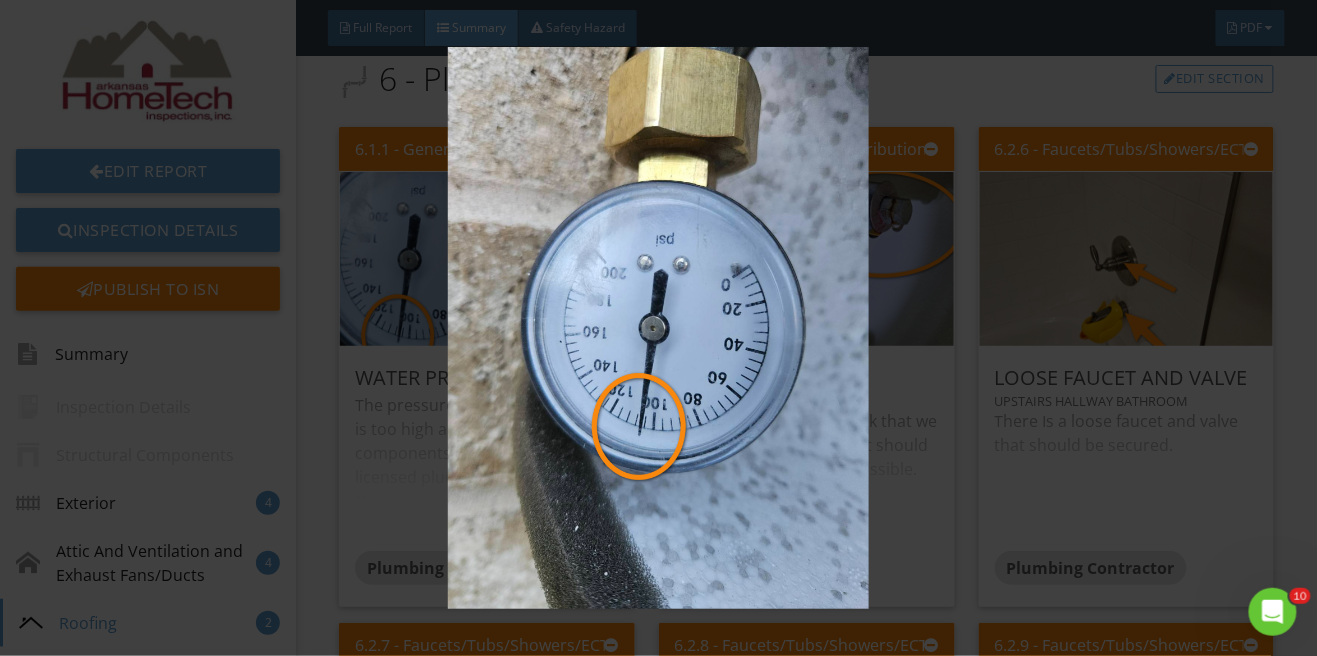 click at bounding box center [658, 328] 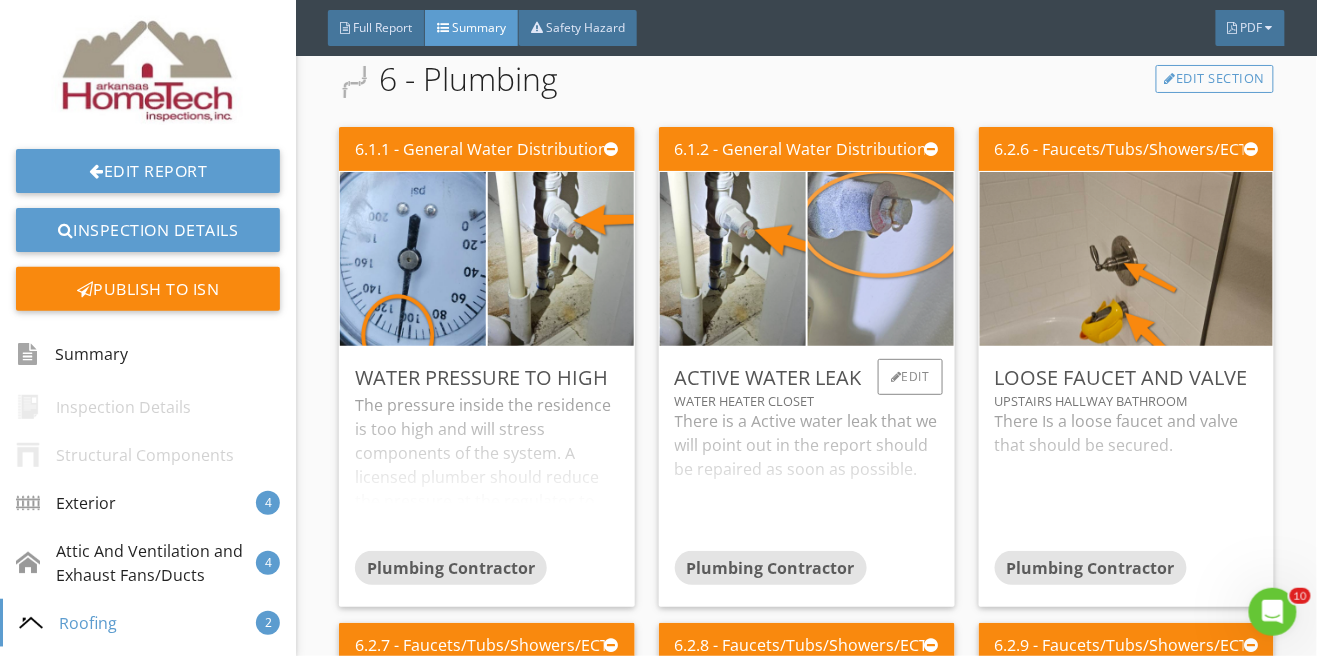 click at bounding box center (880, 259) 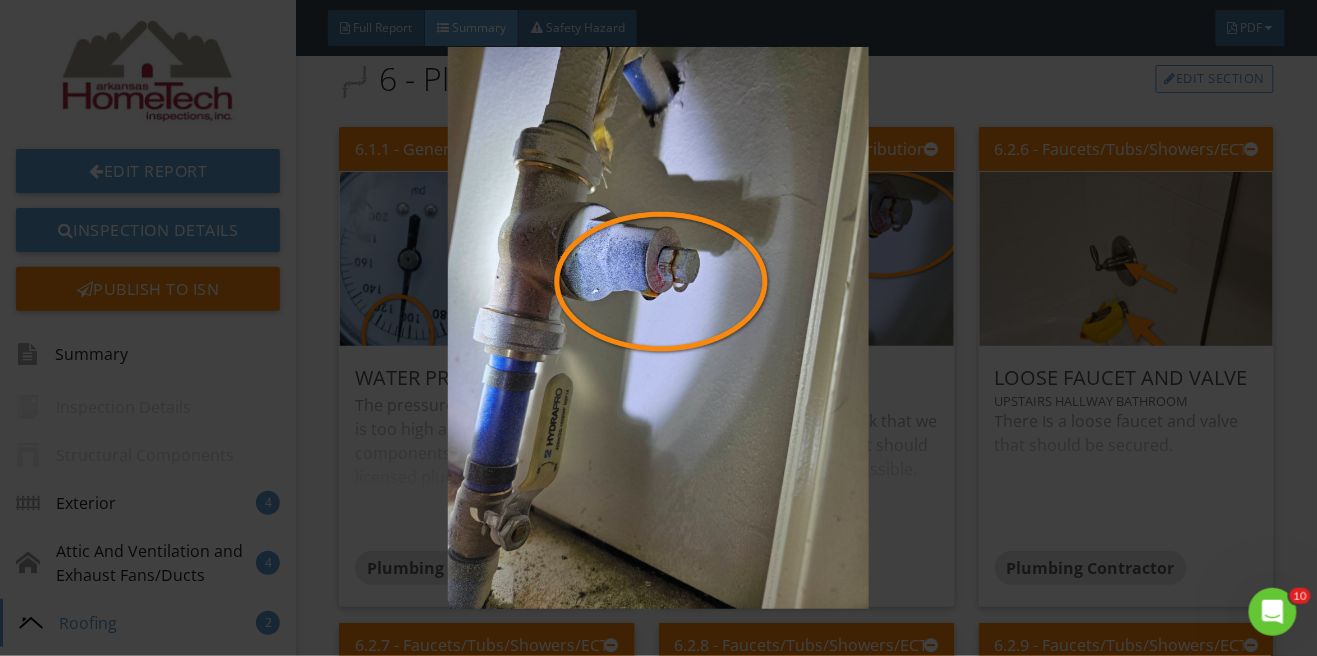 click at bounding box center [658, 328] 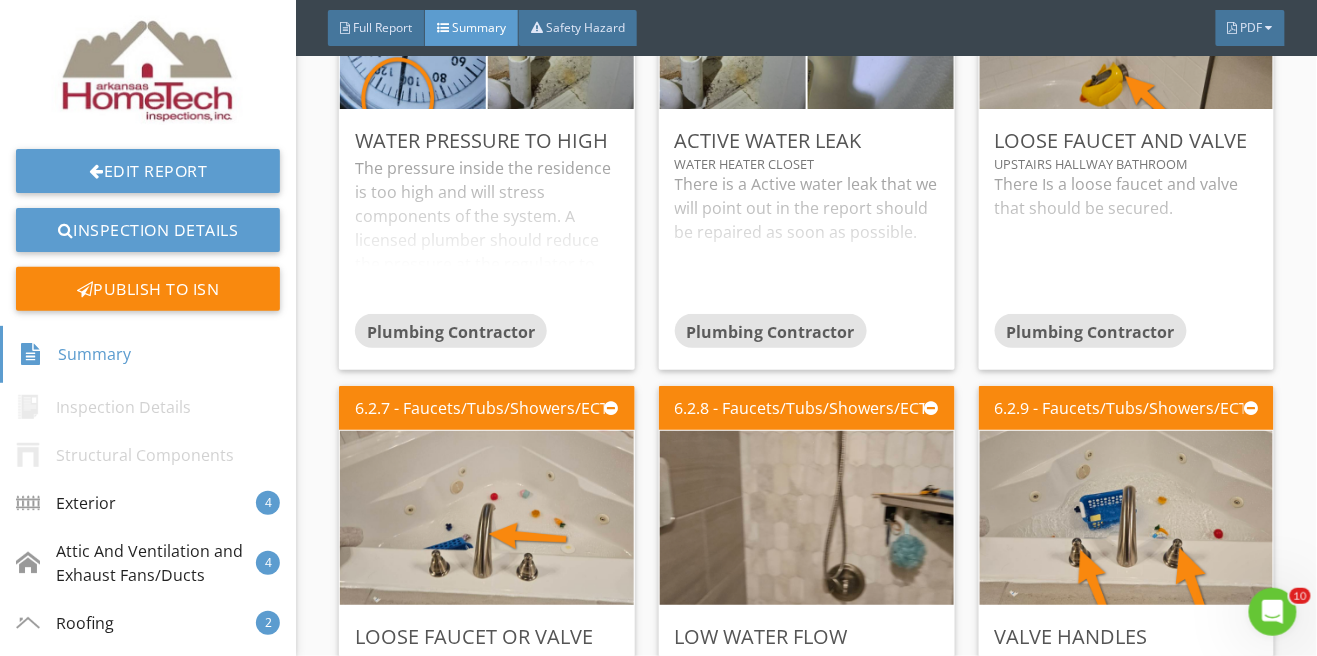 scroll, scrollTop: 3607, scrollLeft: 0, axis: vertical 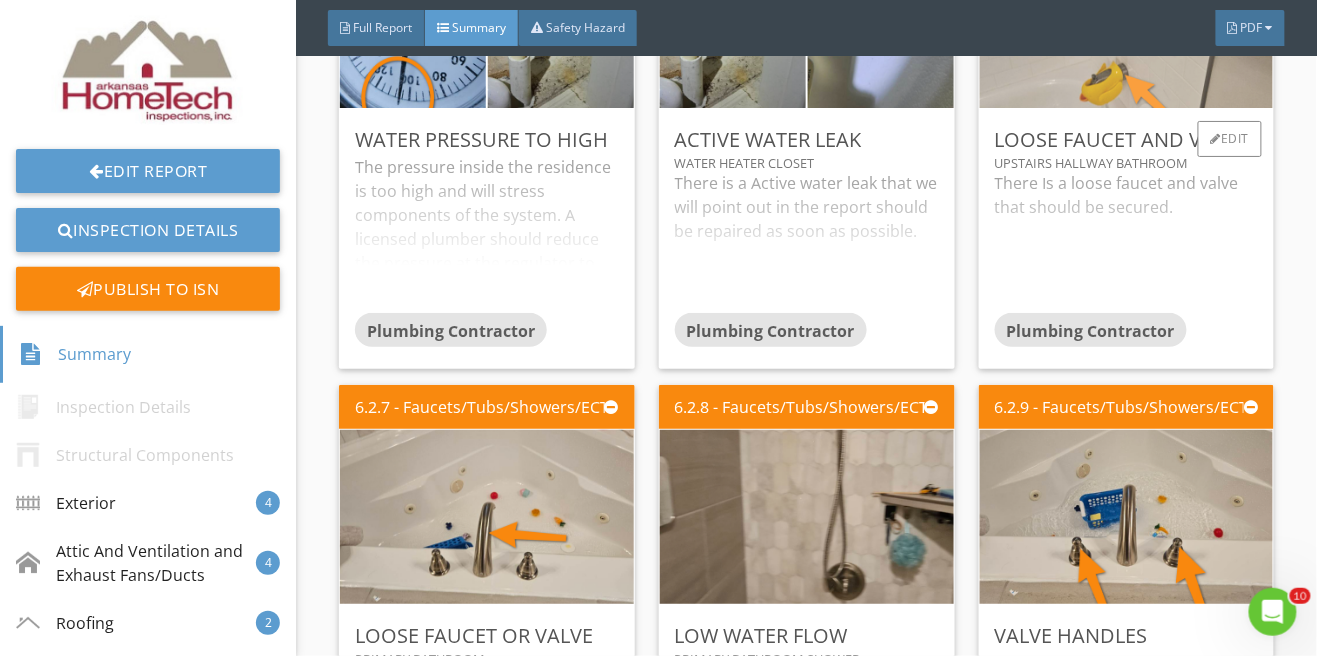 click at bounding box center [1126, 21] 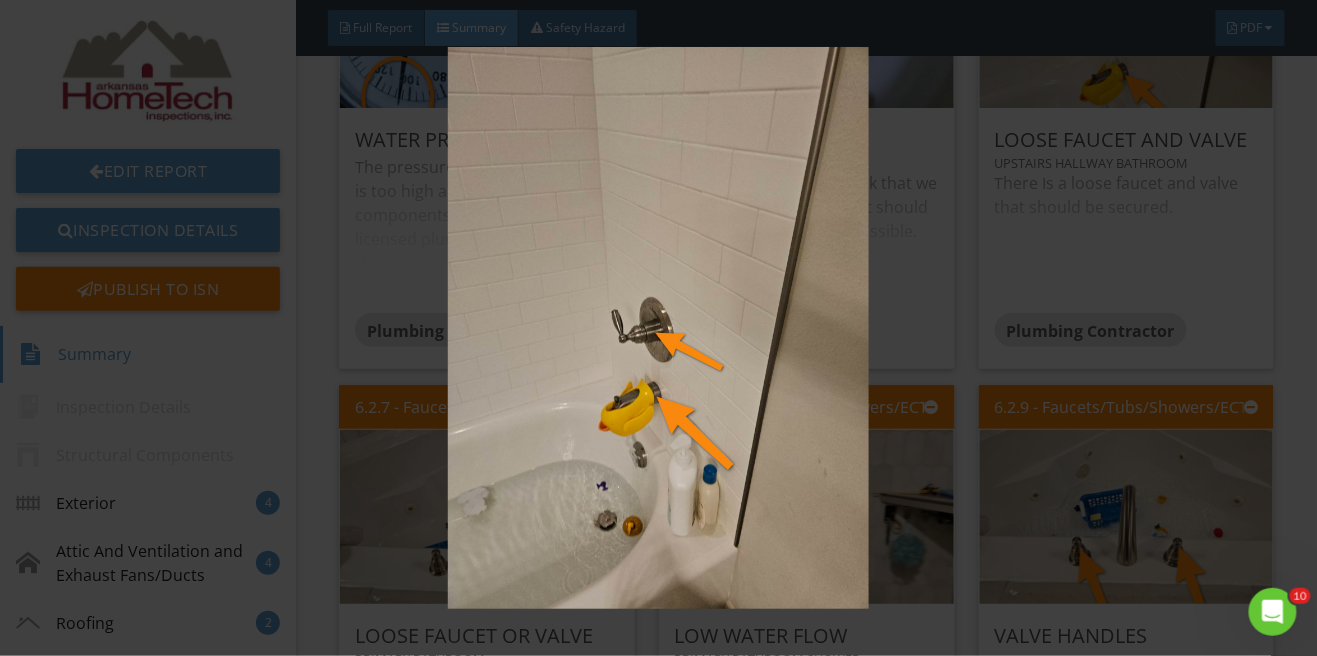click at bounding box center (658, 328) 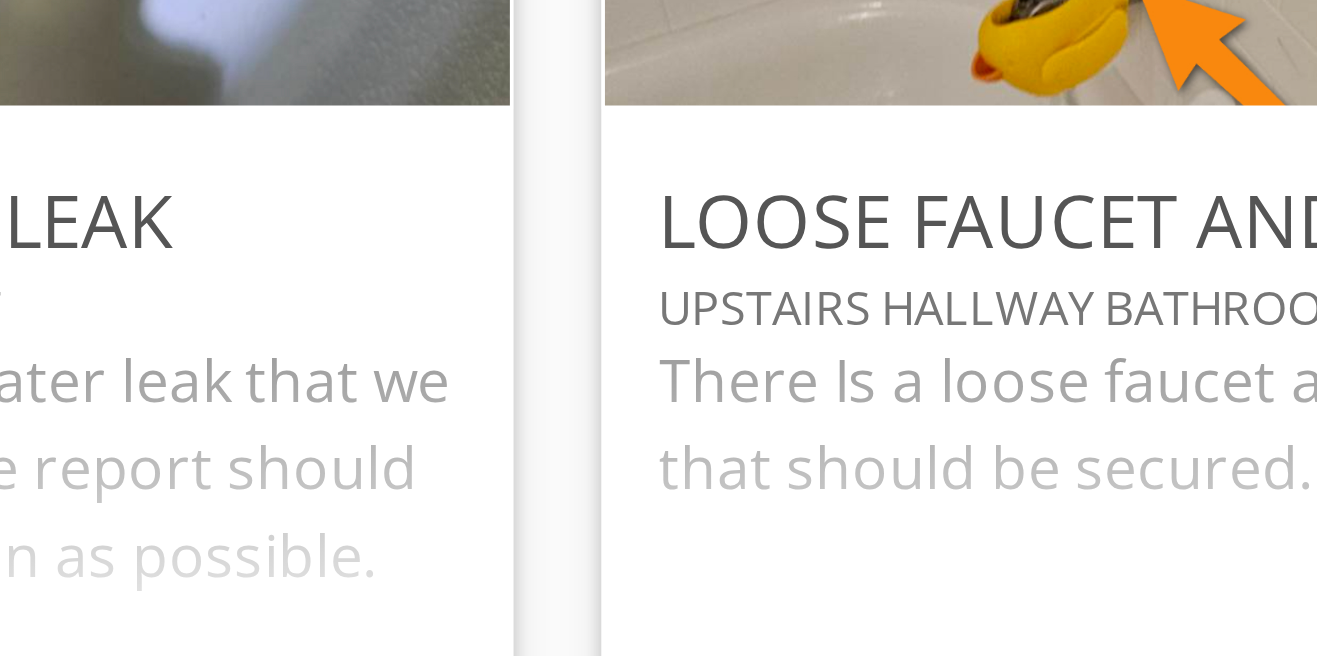 scroll, scrollTop: 3617, scrollLeft: 0, axis: vertical 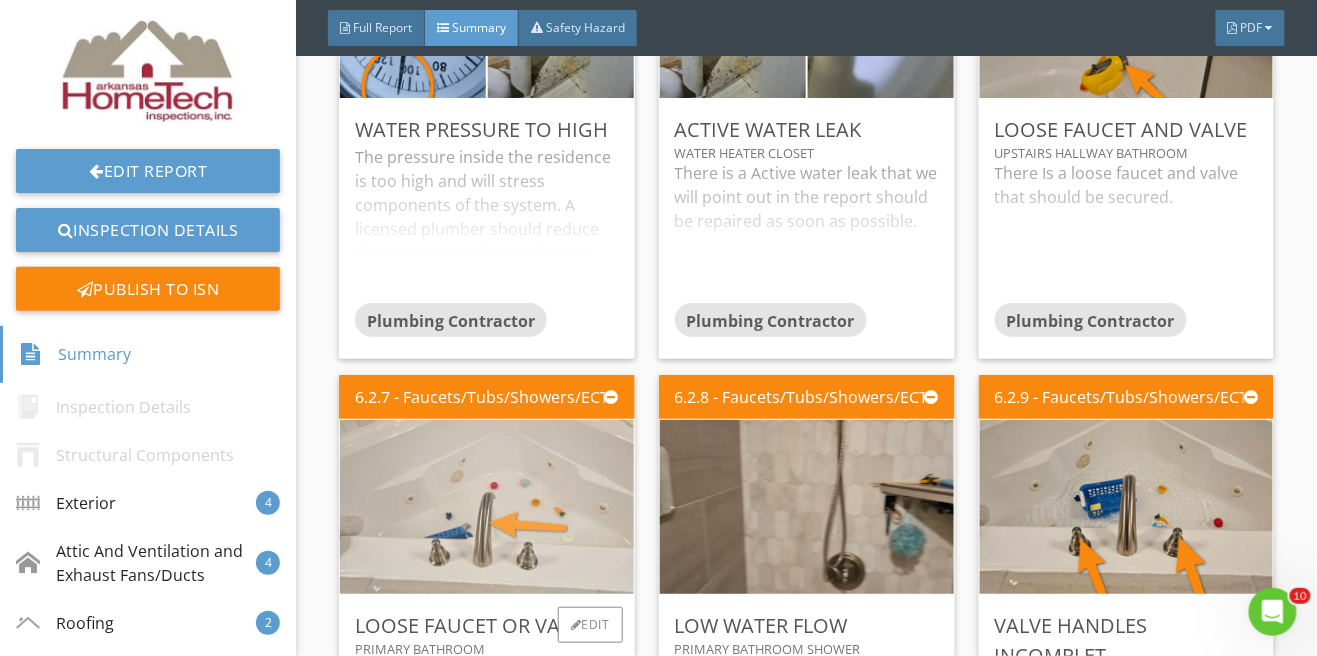 click at bounding box center [487, 507] 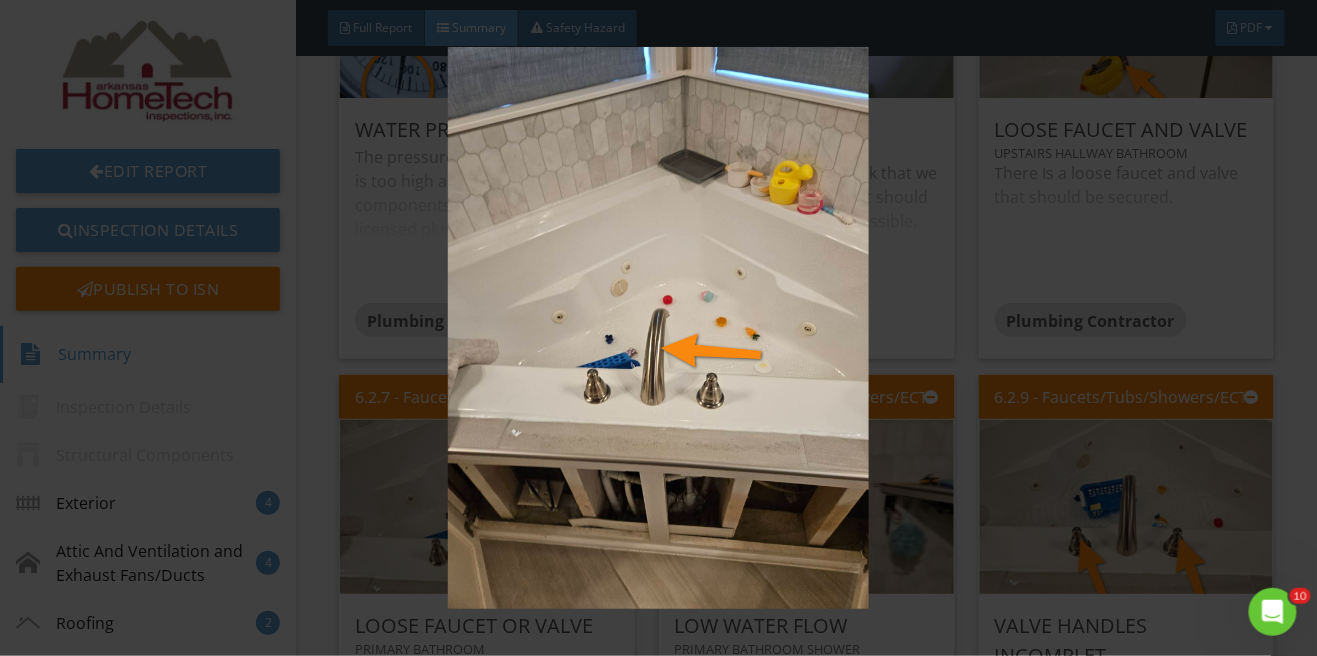 click at bounding box center (658, 328) 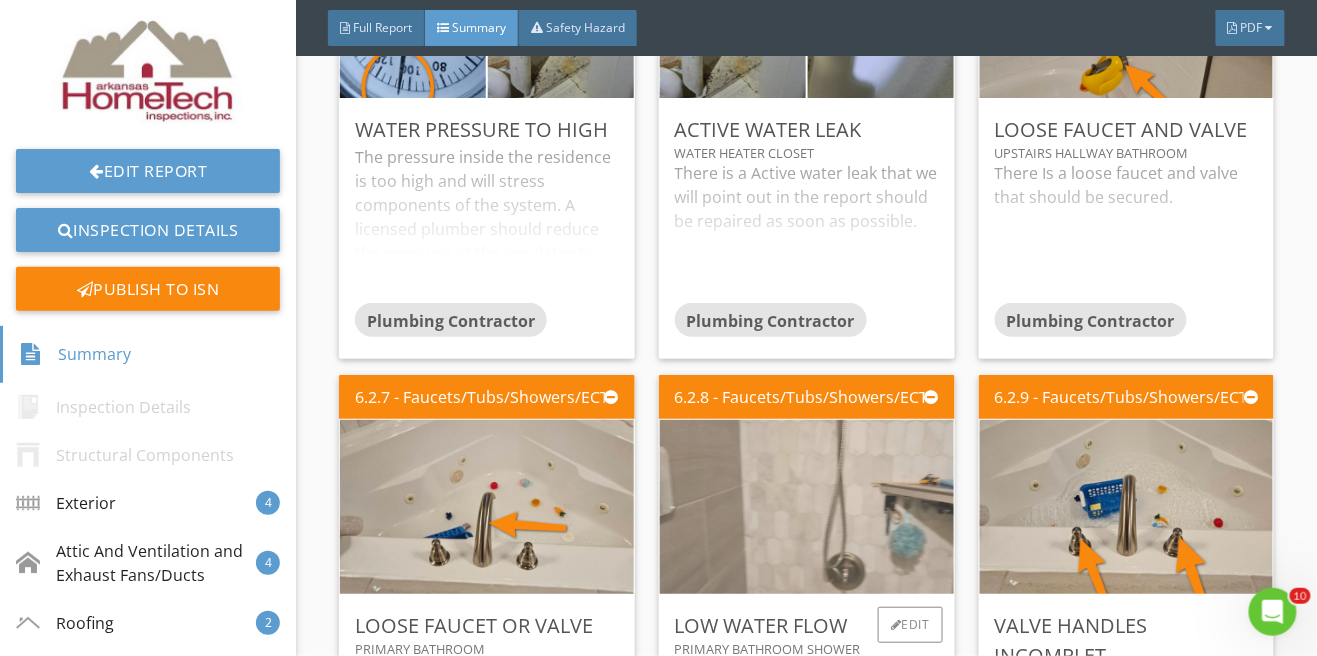 click at bounding box center [807, 507] 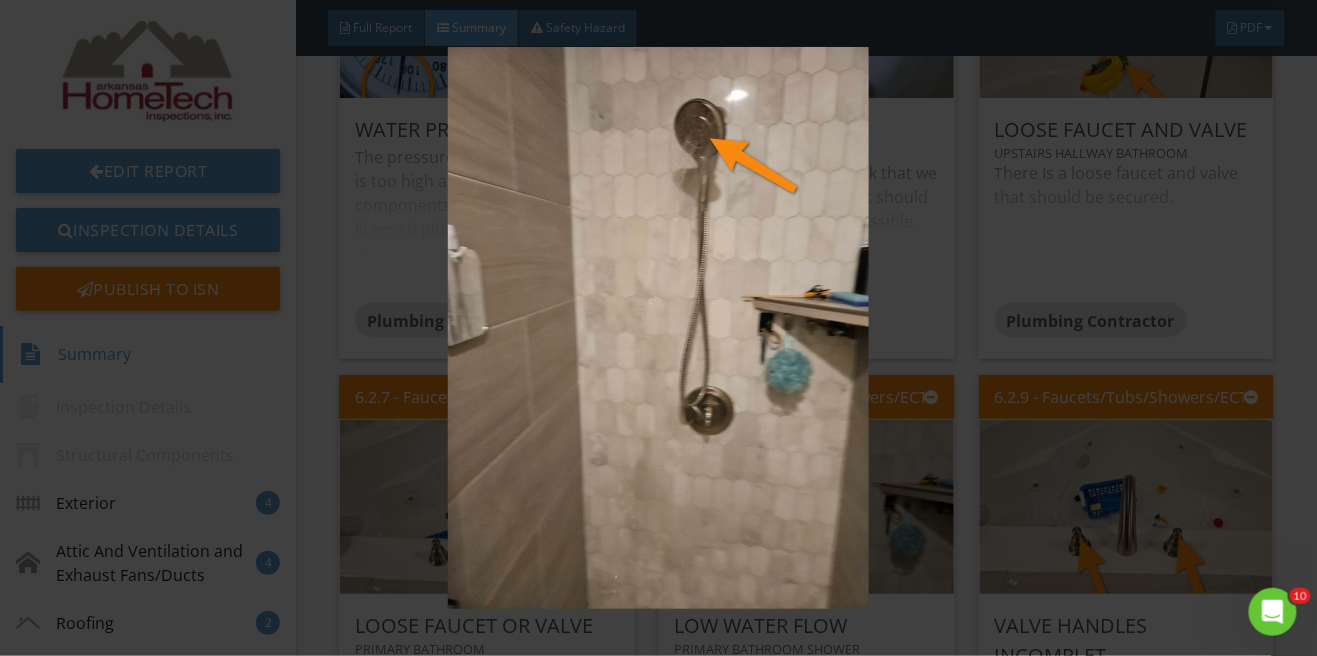 click at bounding box center [658, 328] 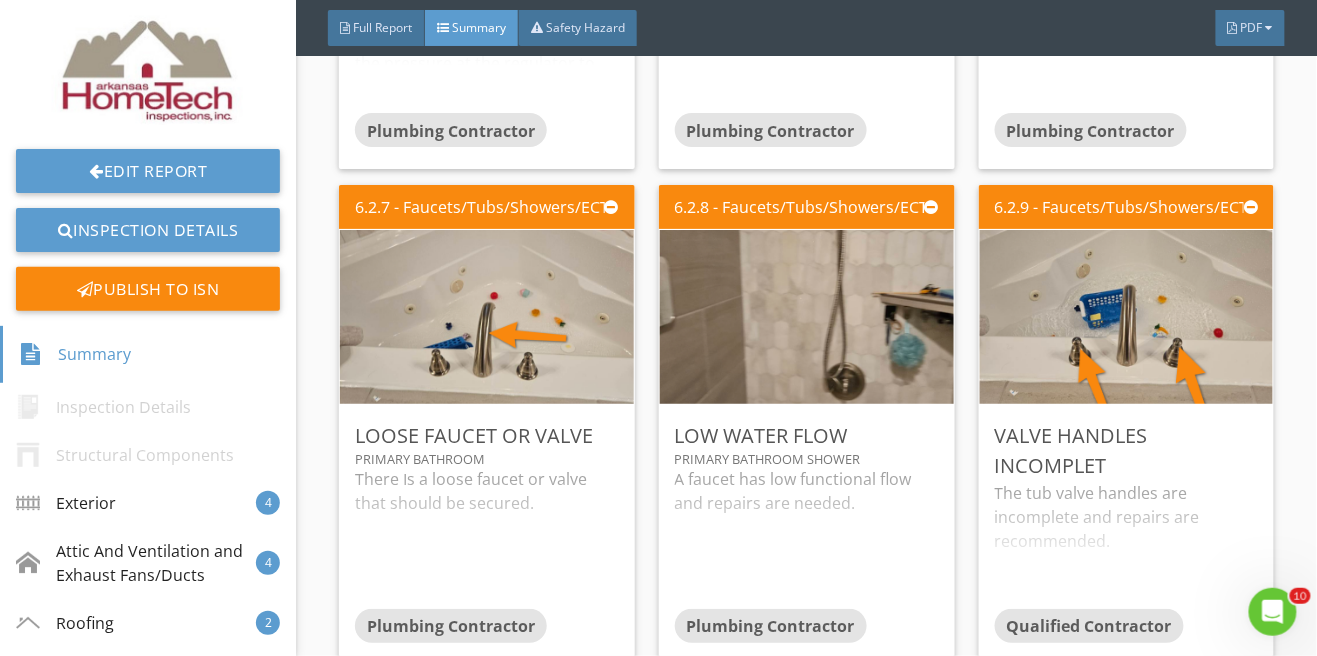 scroll, scrollTop: 3817, scrollLeft: 0, axis: vertical 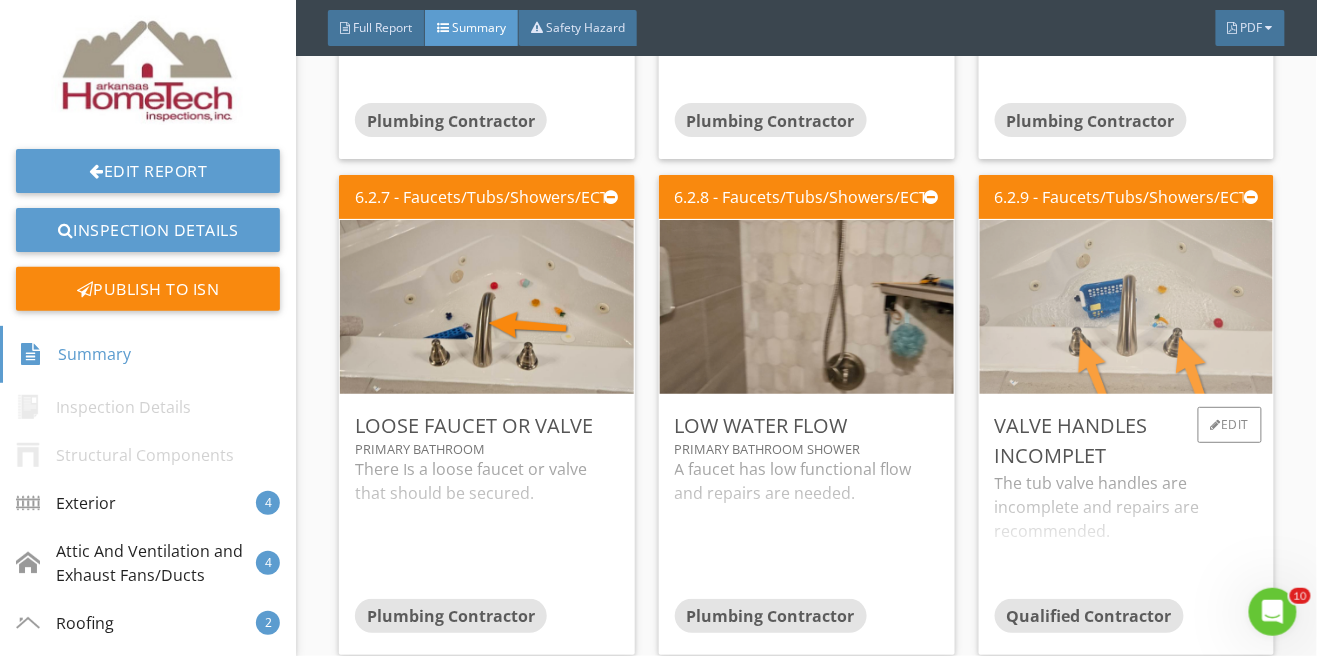 click at bounding box center (1126, 307) 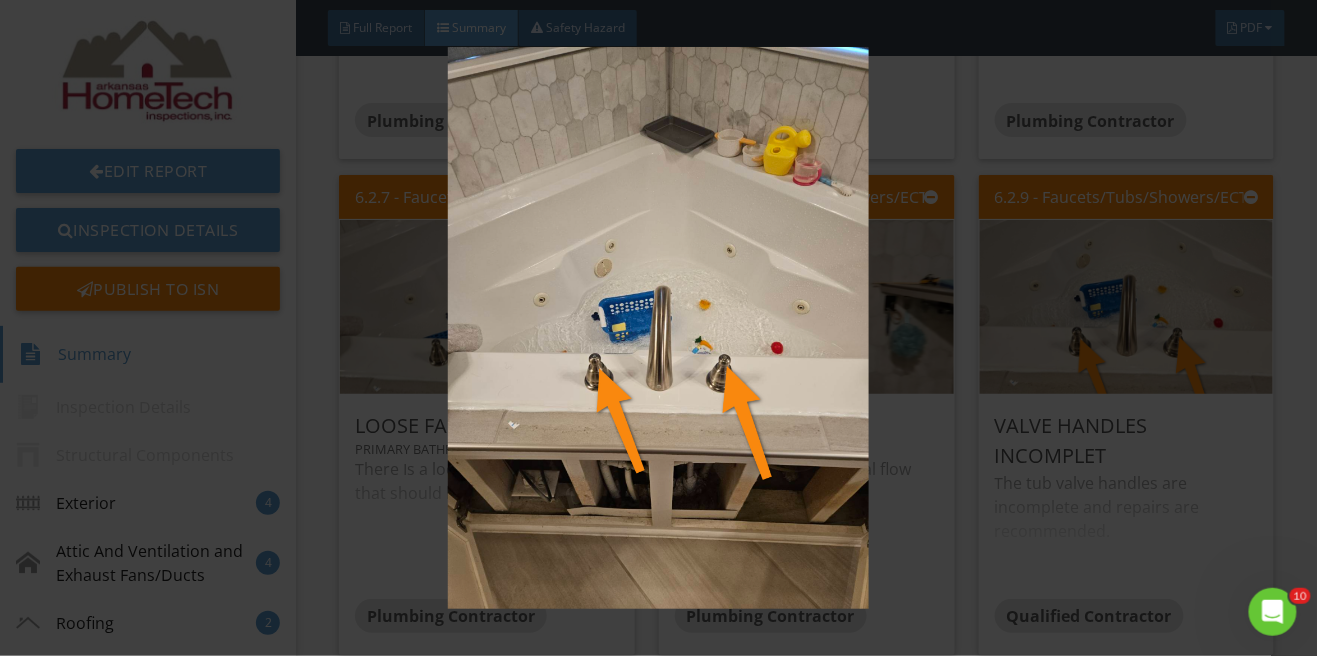 click at bounding box center (658, 328) 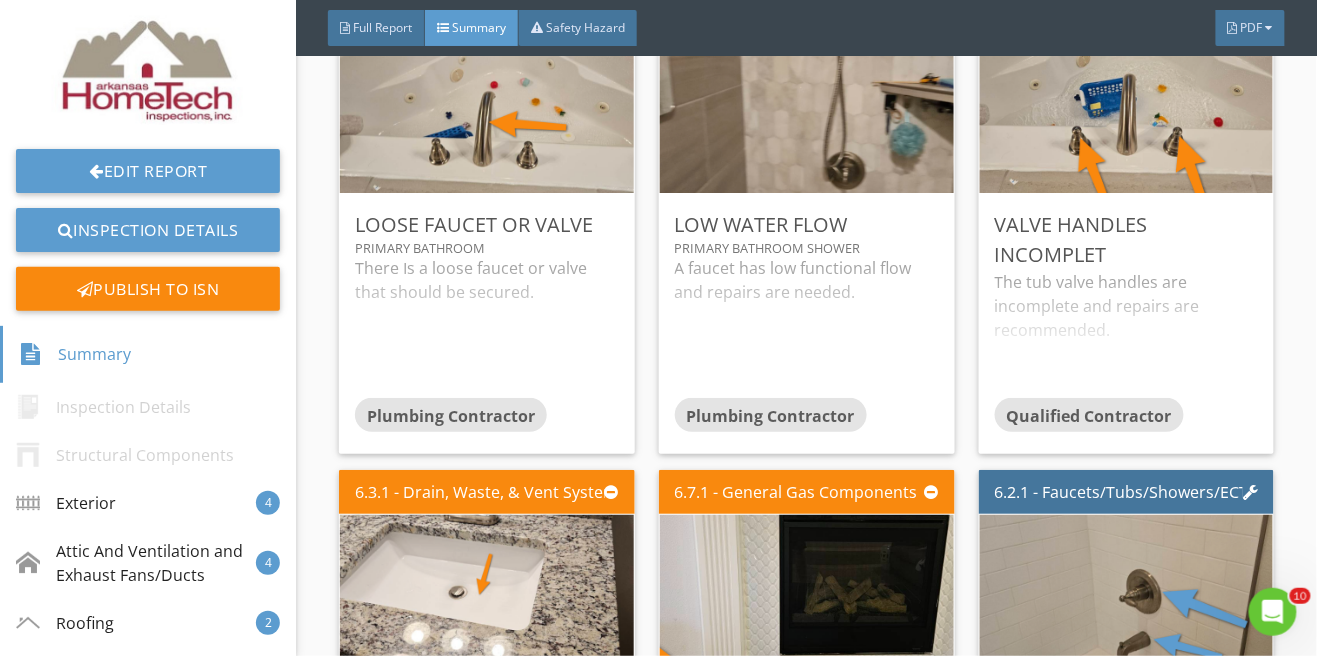 scroll, scrollTop: 4296, scrollLeft: 0, axis: vertical 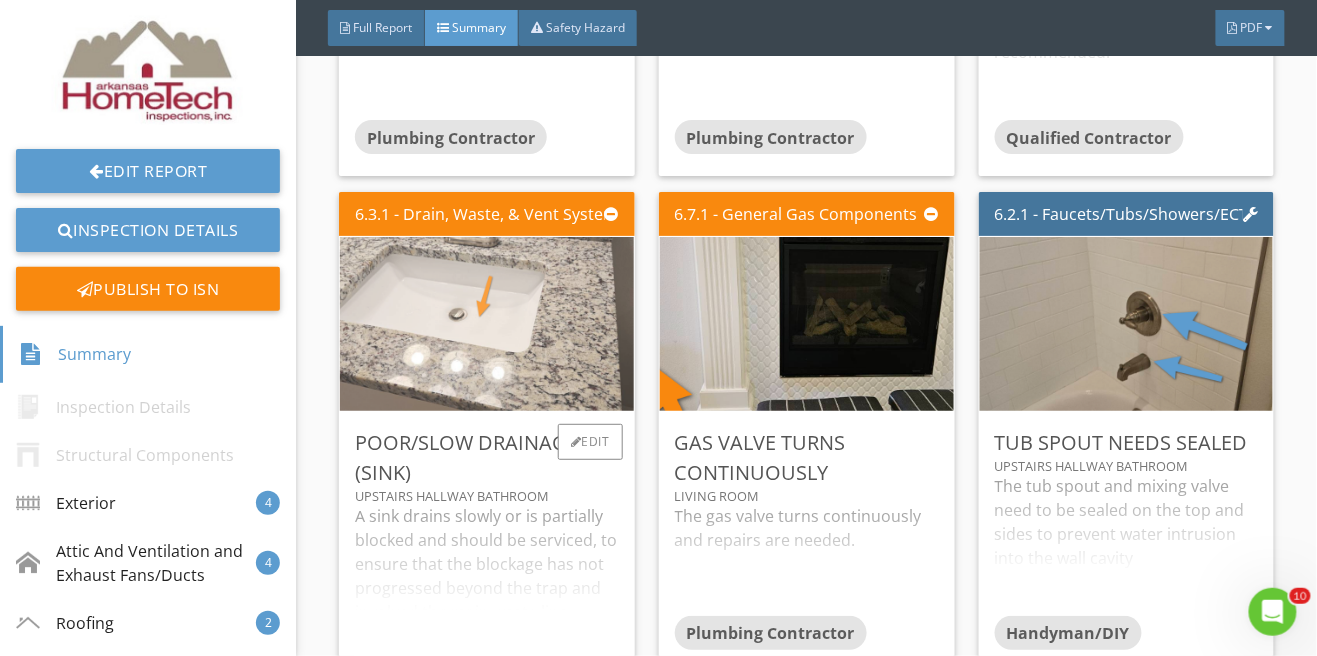 click at bounding box center (487, 324) 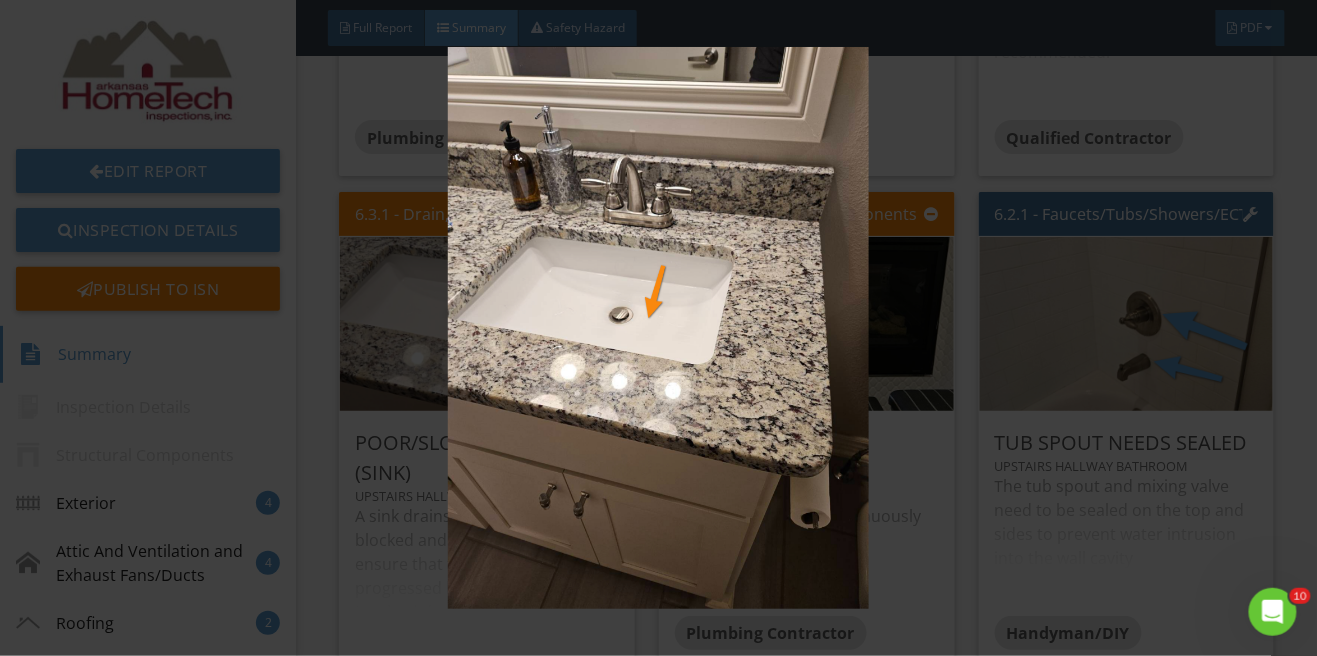 click at bounding box center (658, 328) 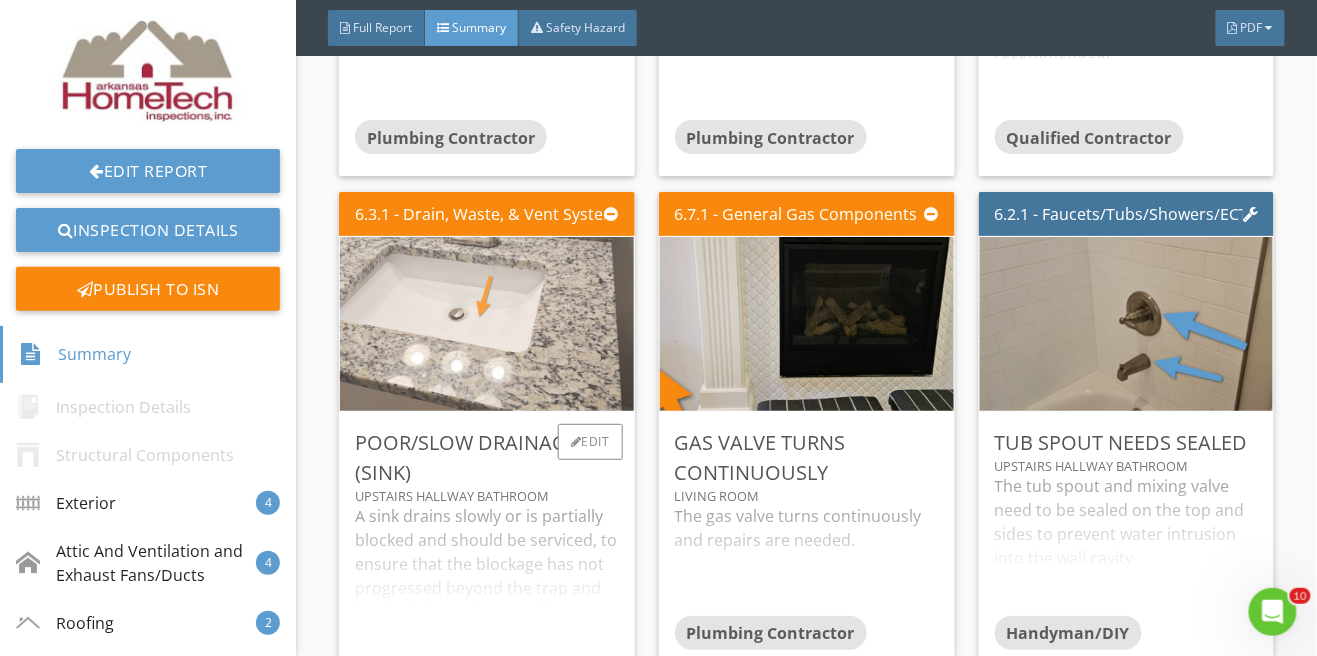 click at bounding box center (487, 324) 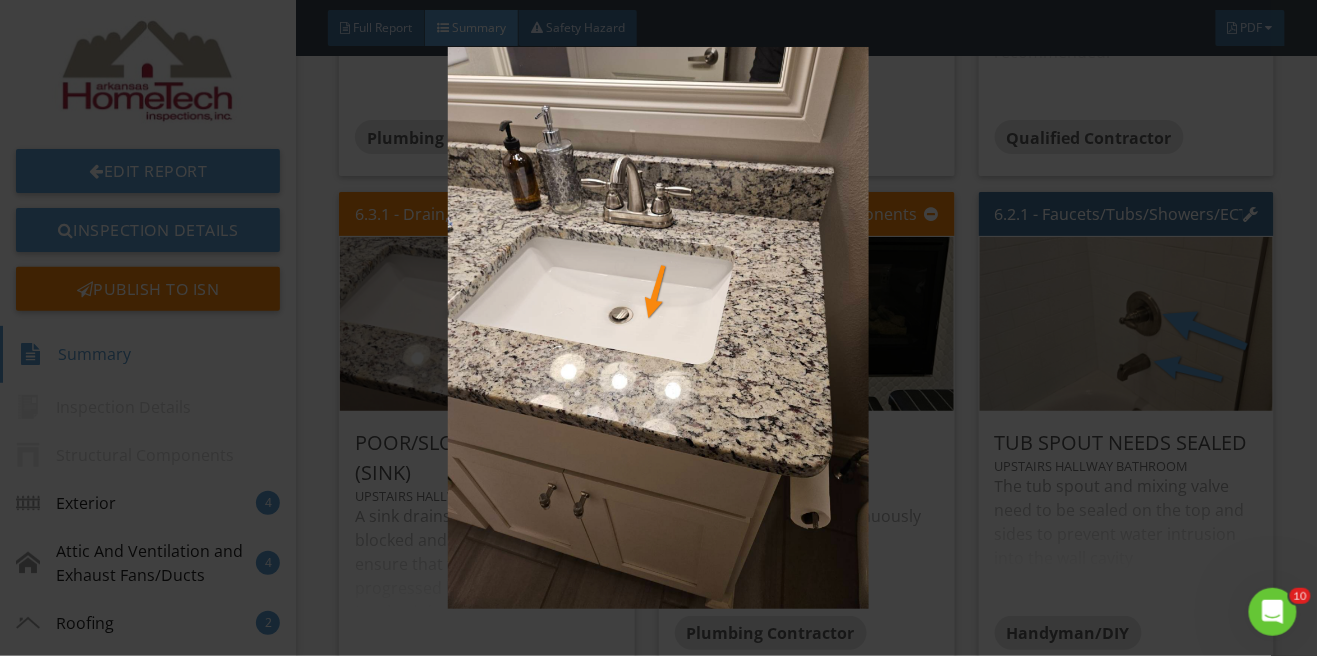 click at bounding box center [658, 328] 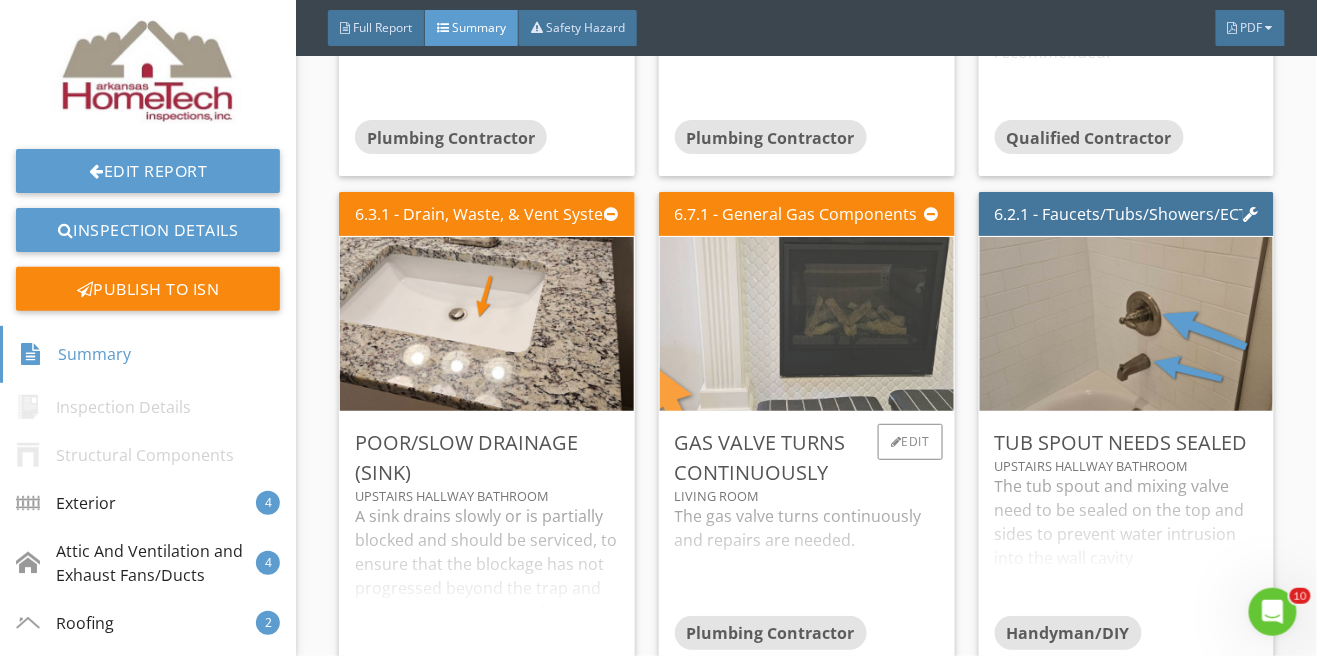 click at bounding box center [806, 324] 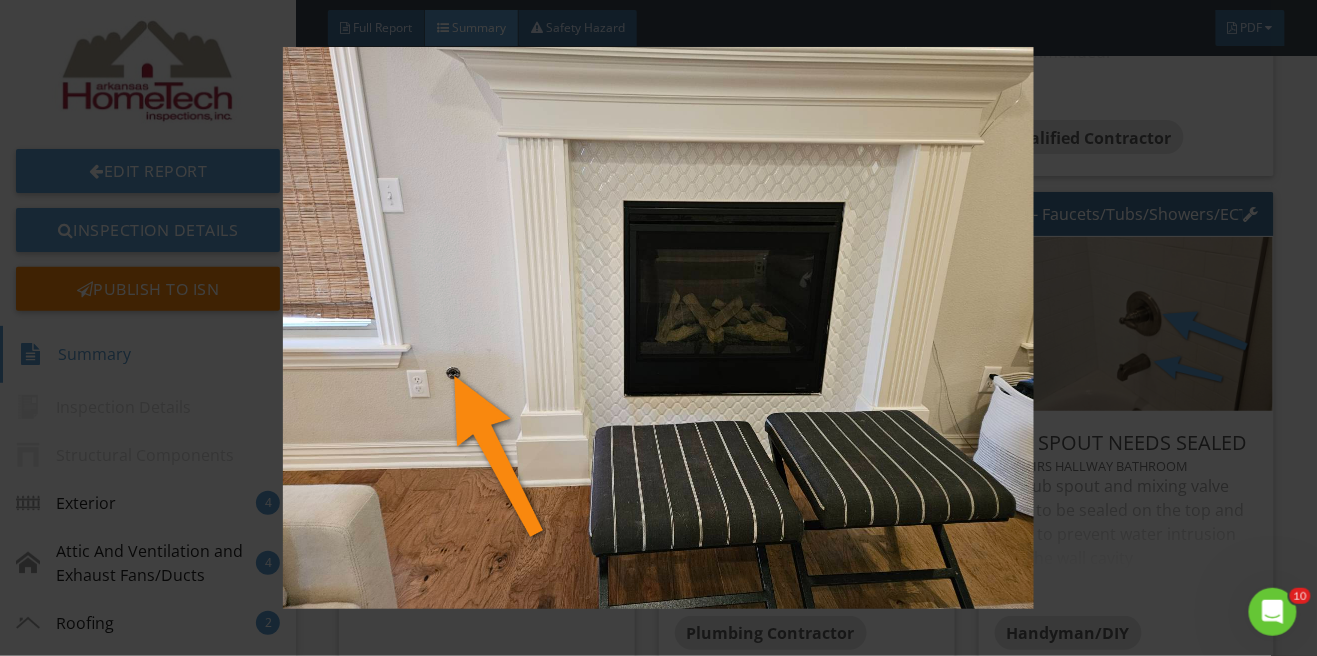 click at bounding box center (658, 328) 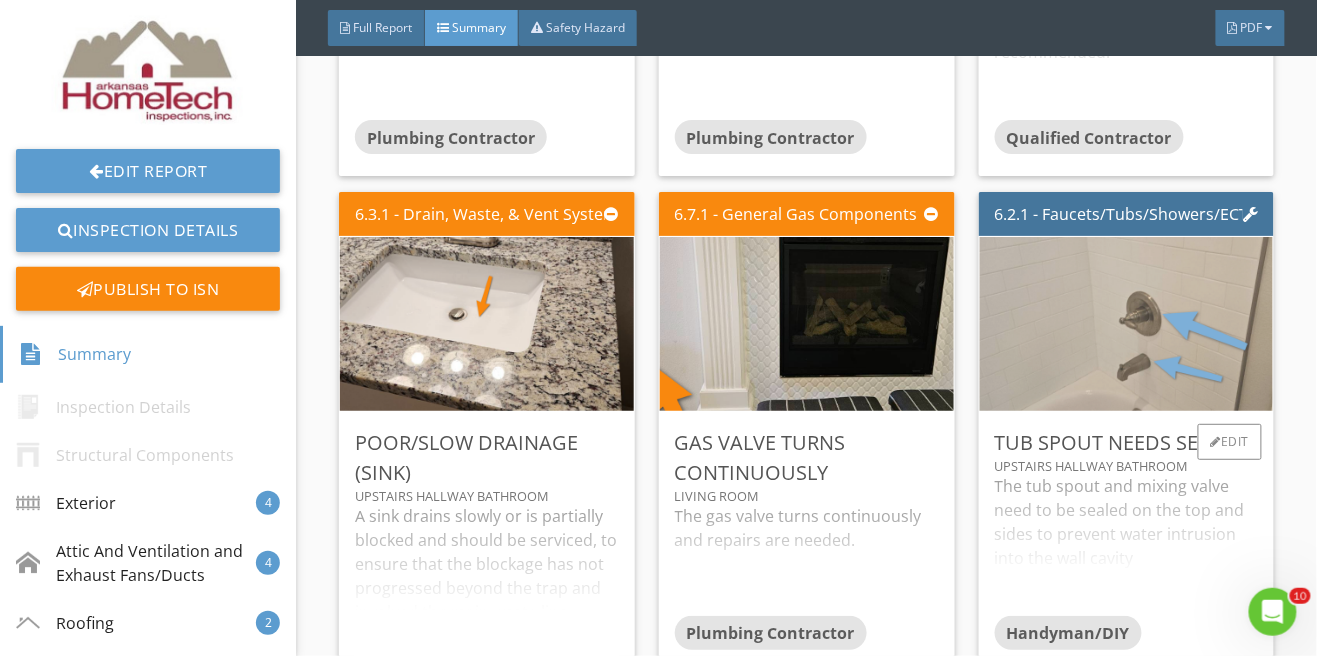 click at bounding box center [1126, 324] 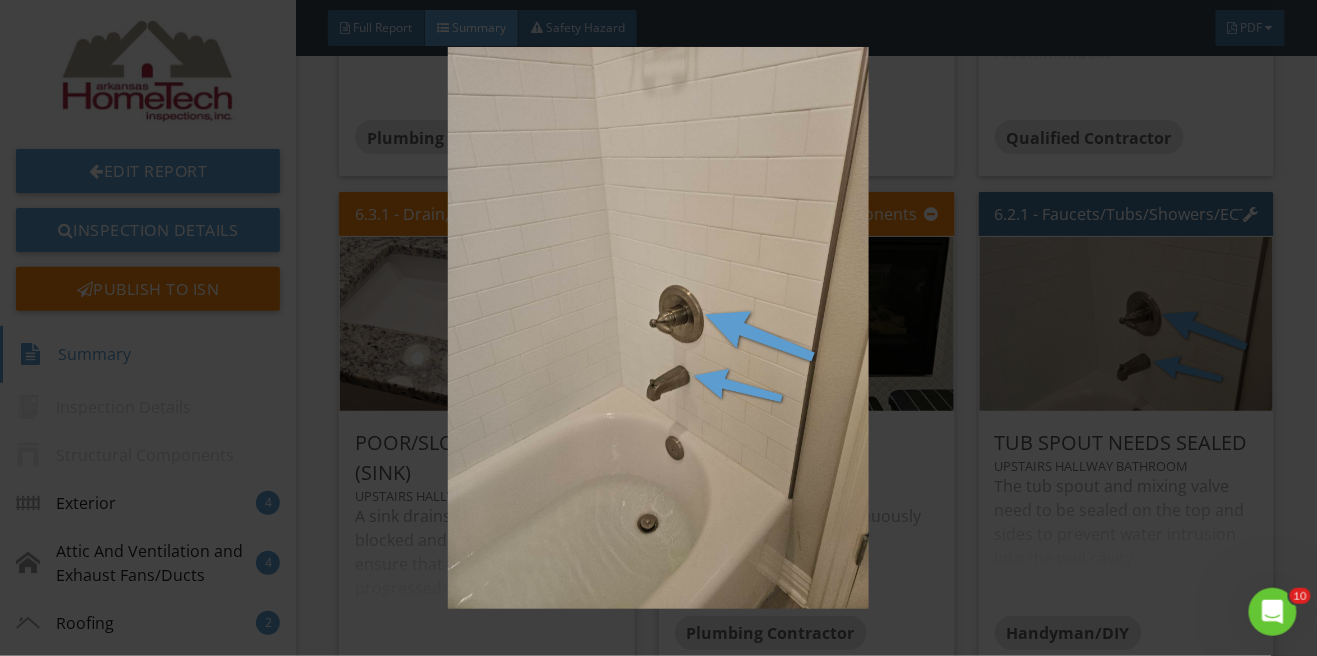 click at bounding box center (658, 328) 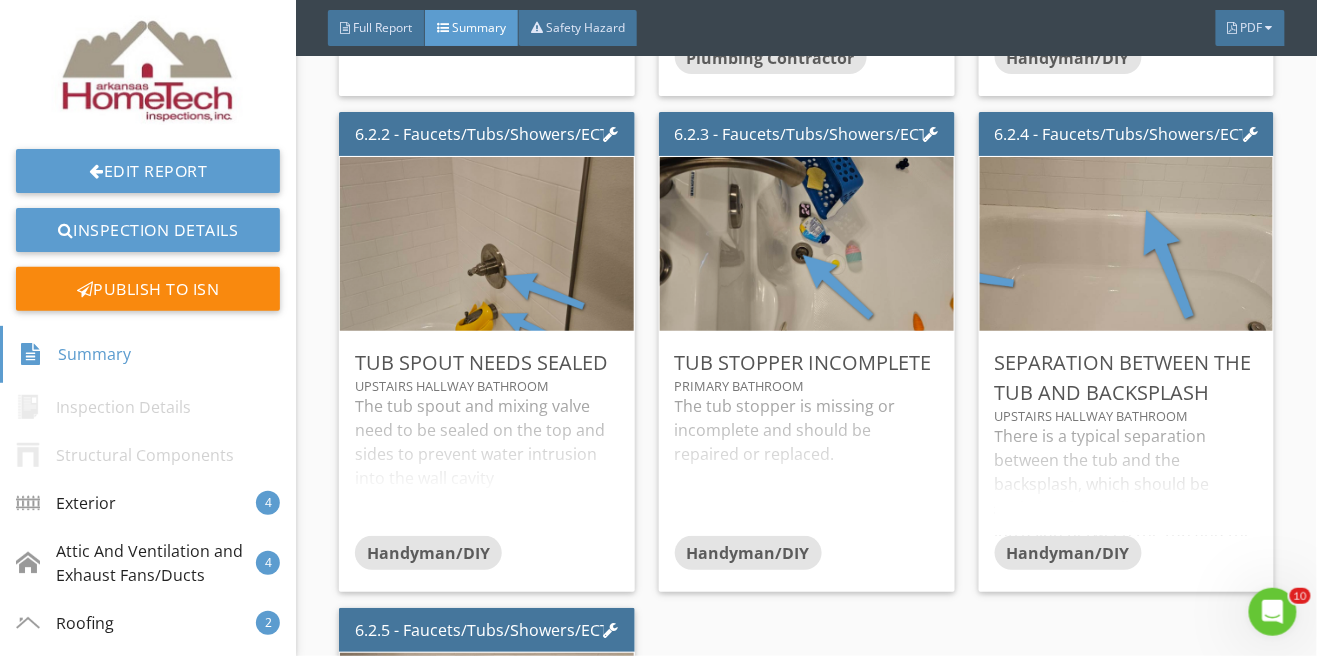 scroll, scrollTop: 4878, scrollLeft: 0, axis: vertical 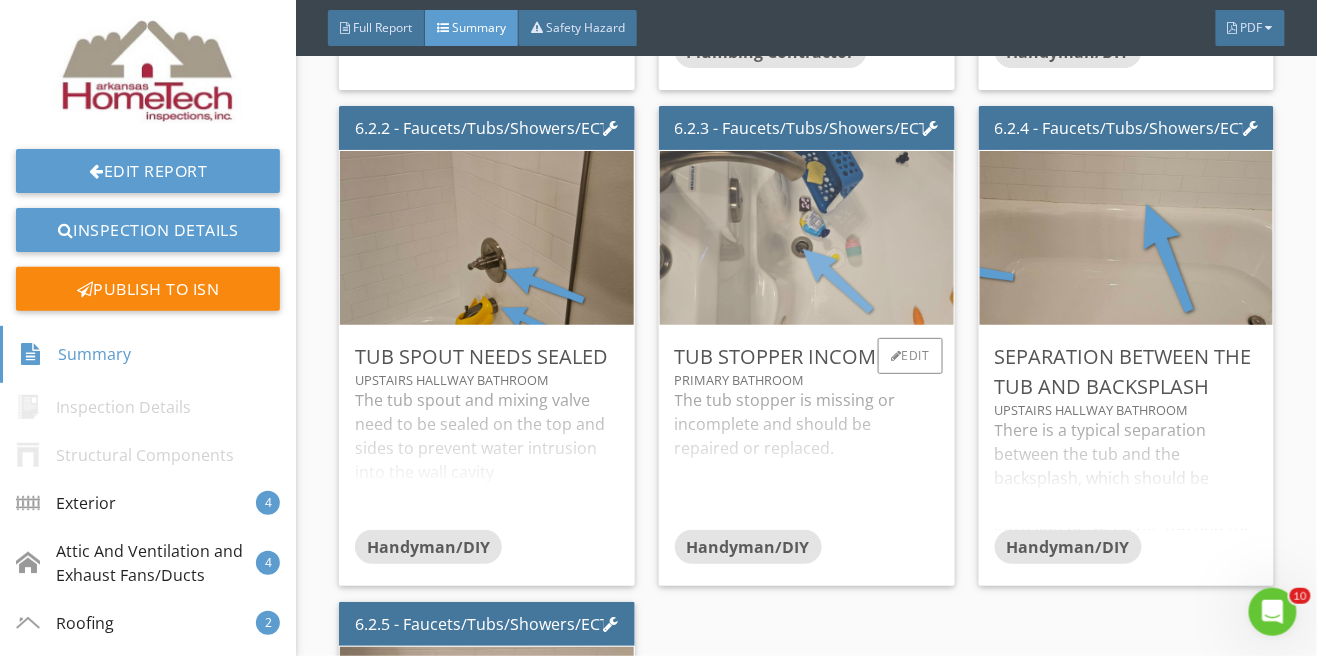 click at bounding box center [807, 238] 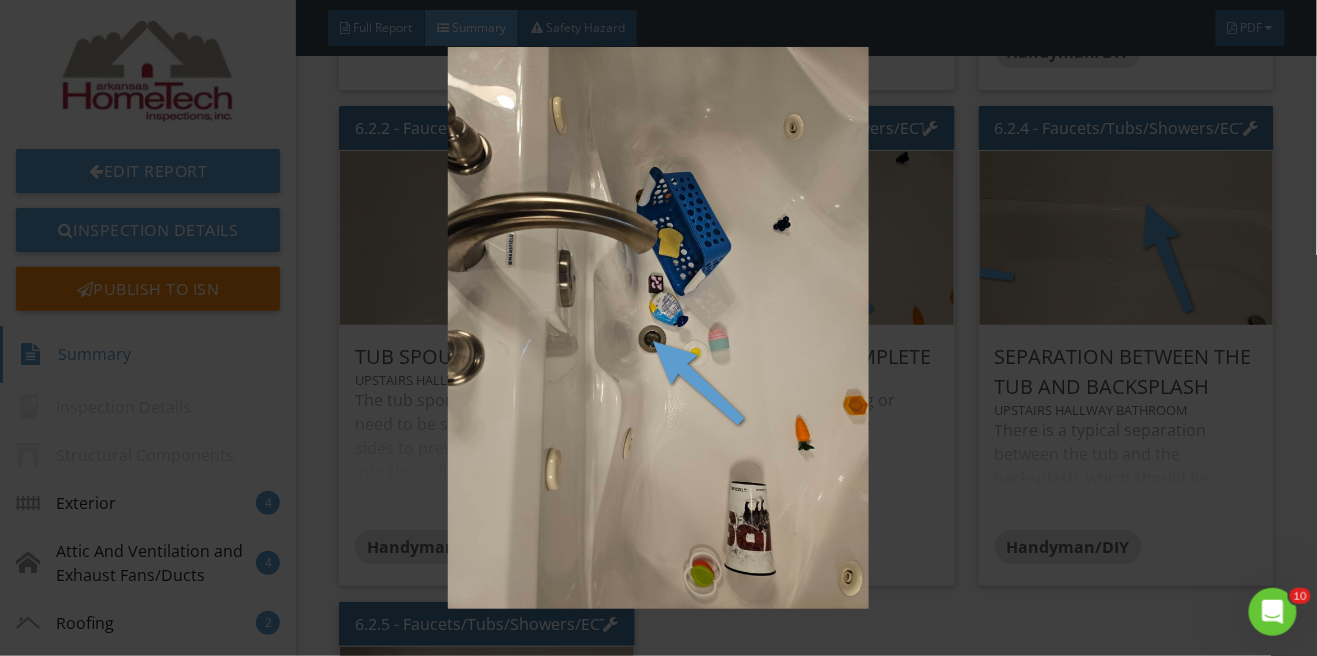 click at bounding box center (658, 328) 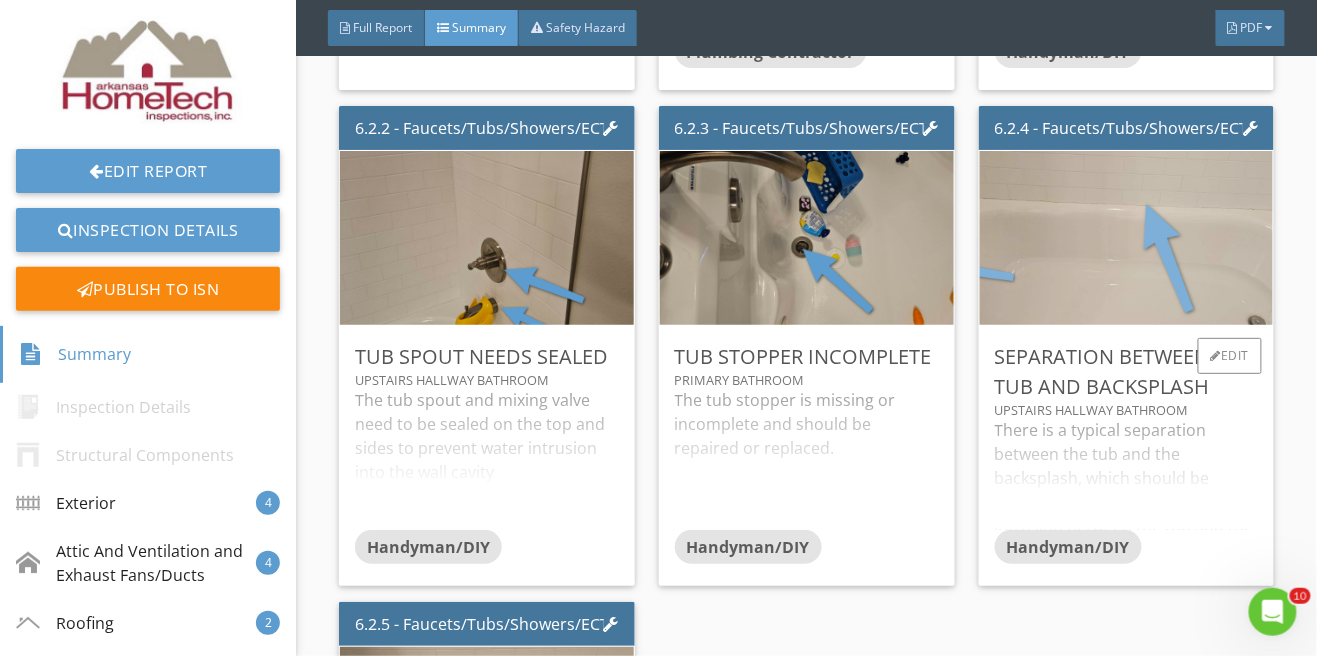 click at bounding box center [1126, 238] 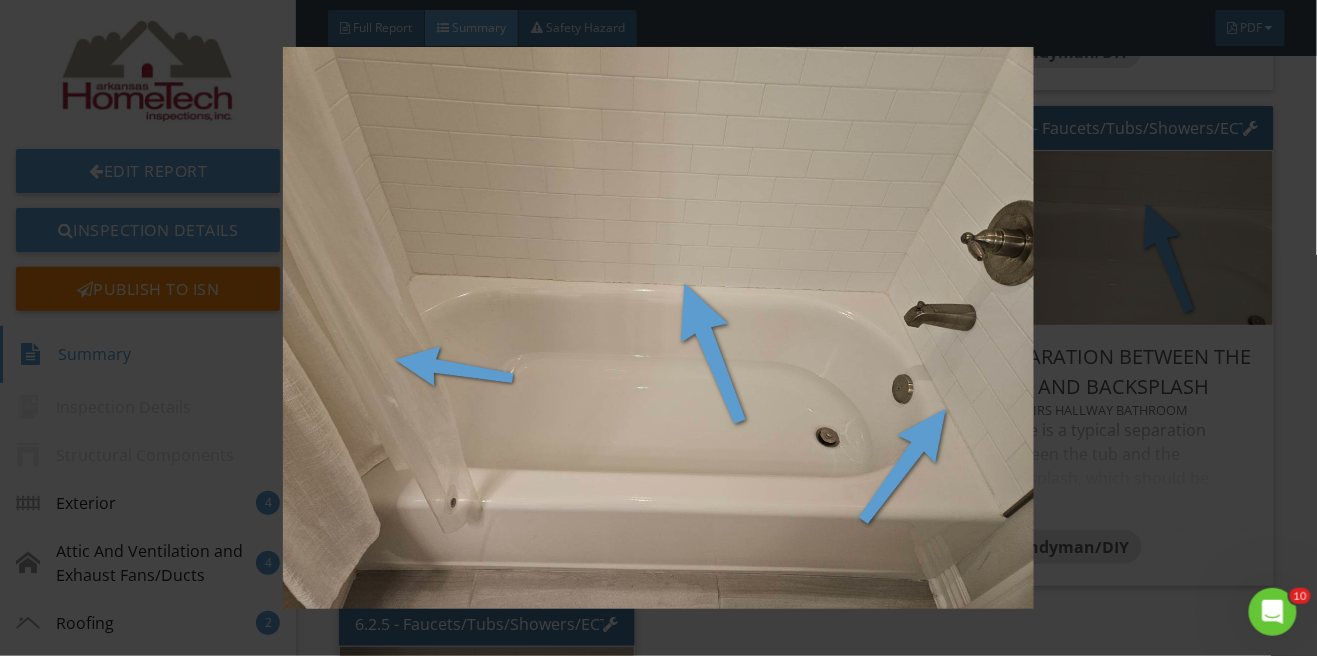 click at bounding box center [658, 328] 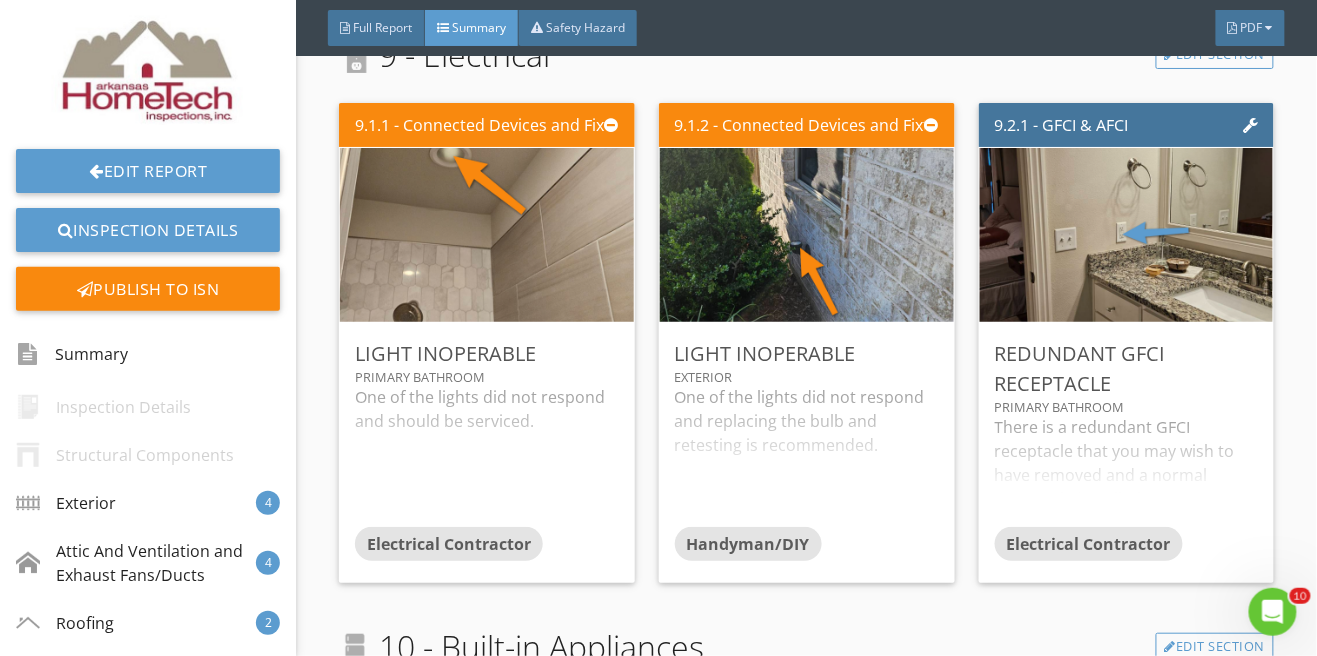 scroll, scrollTop: 5971, scrollLeft: 0, axis: vertical 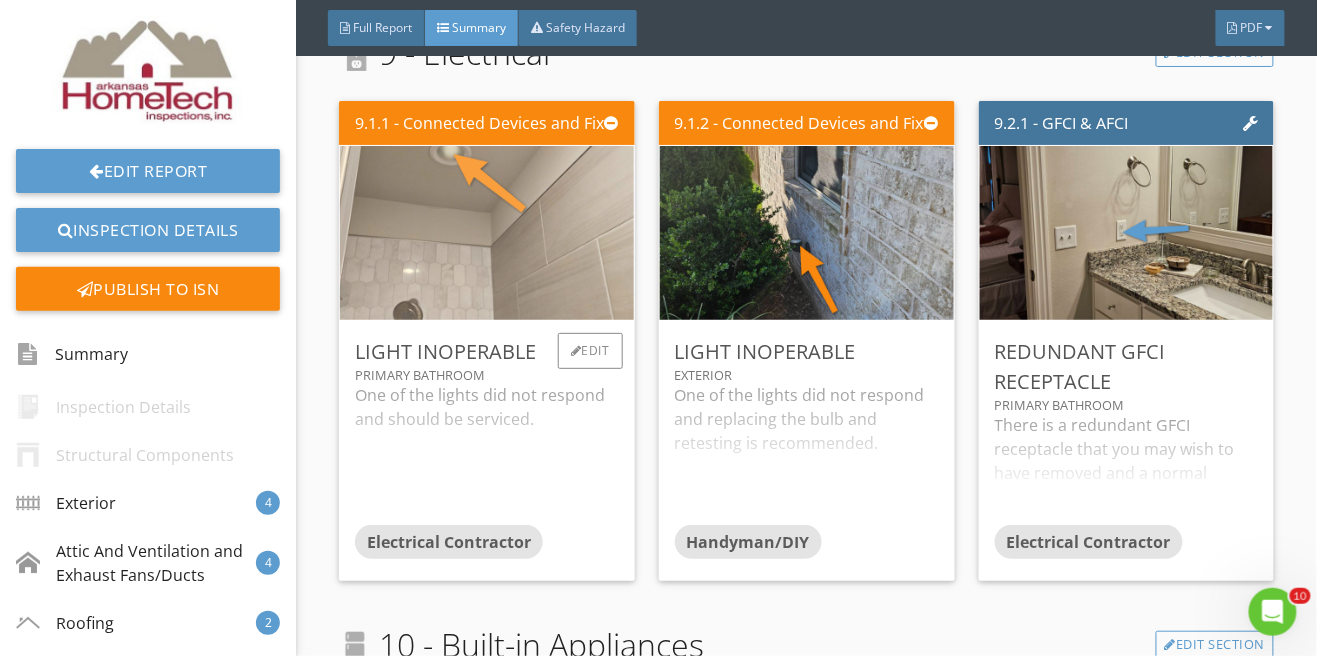 click at bounding box center (487, 233) 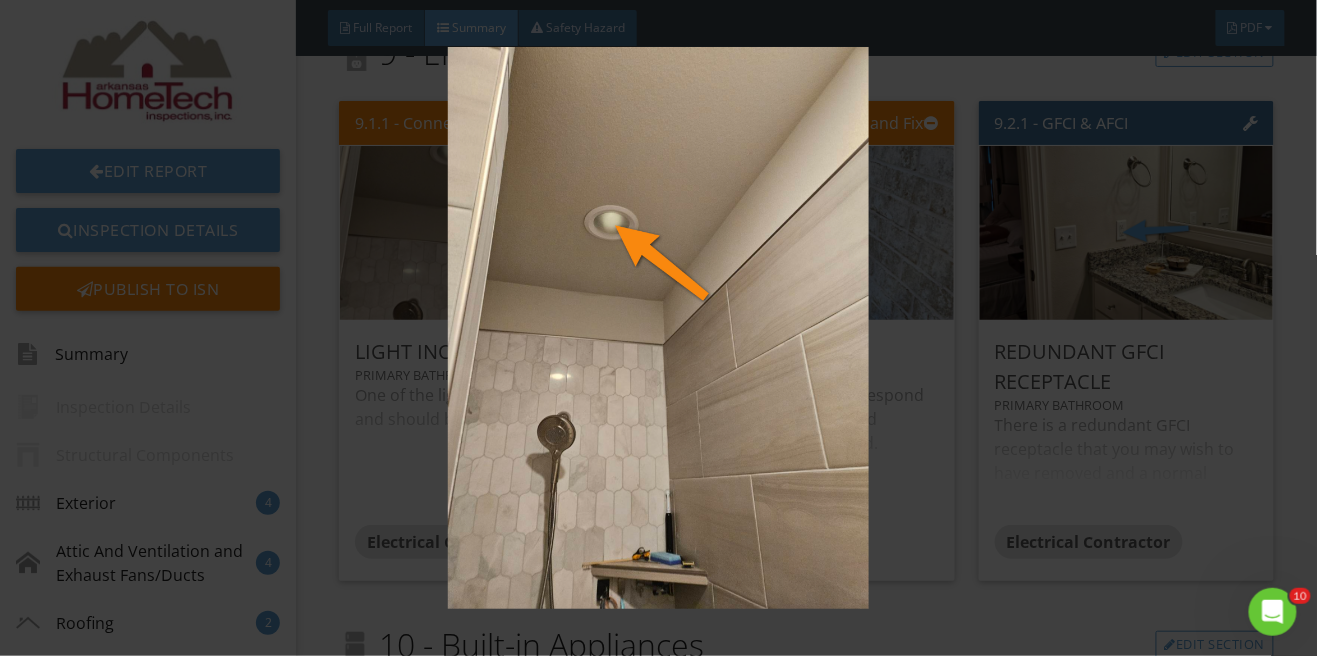 click at bounding box center [658, 328] 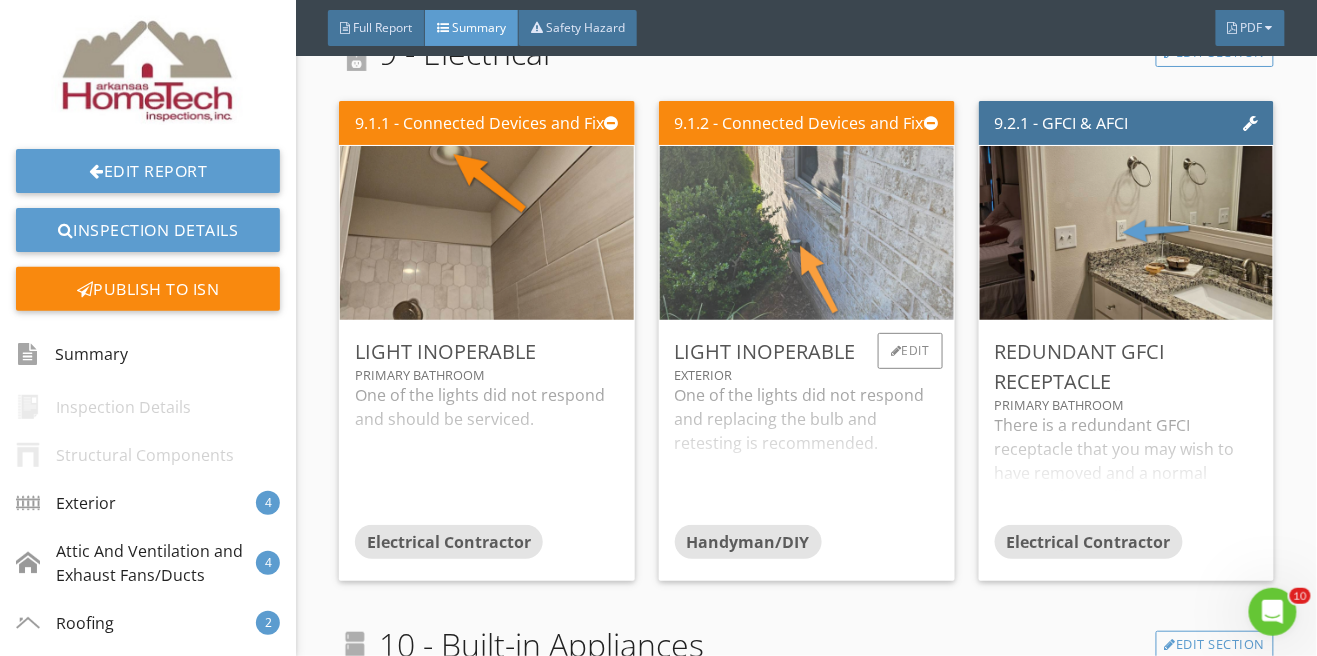 click at bounding box center [807, 233] 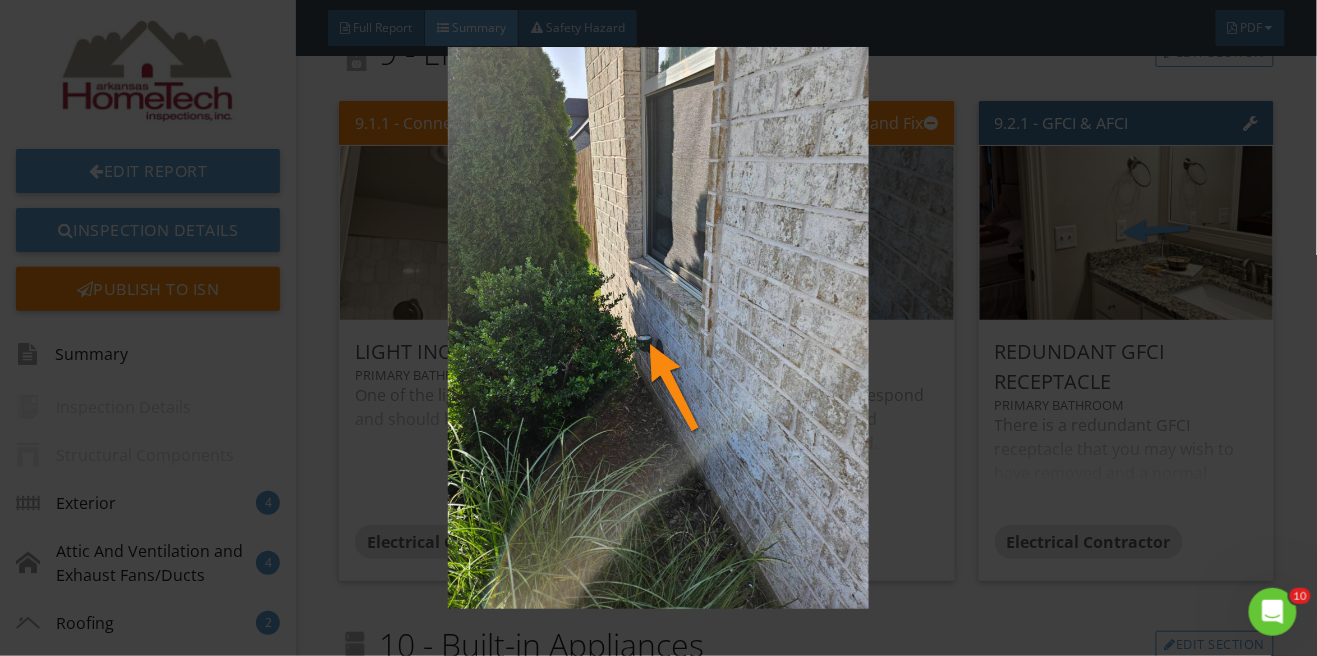 click at bounding box center (658, 328) 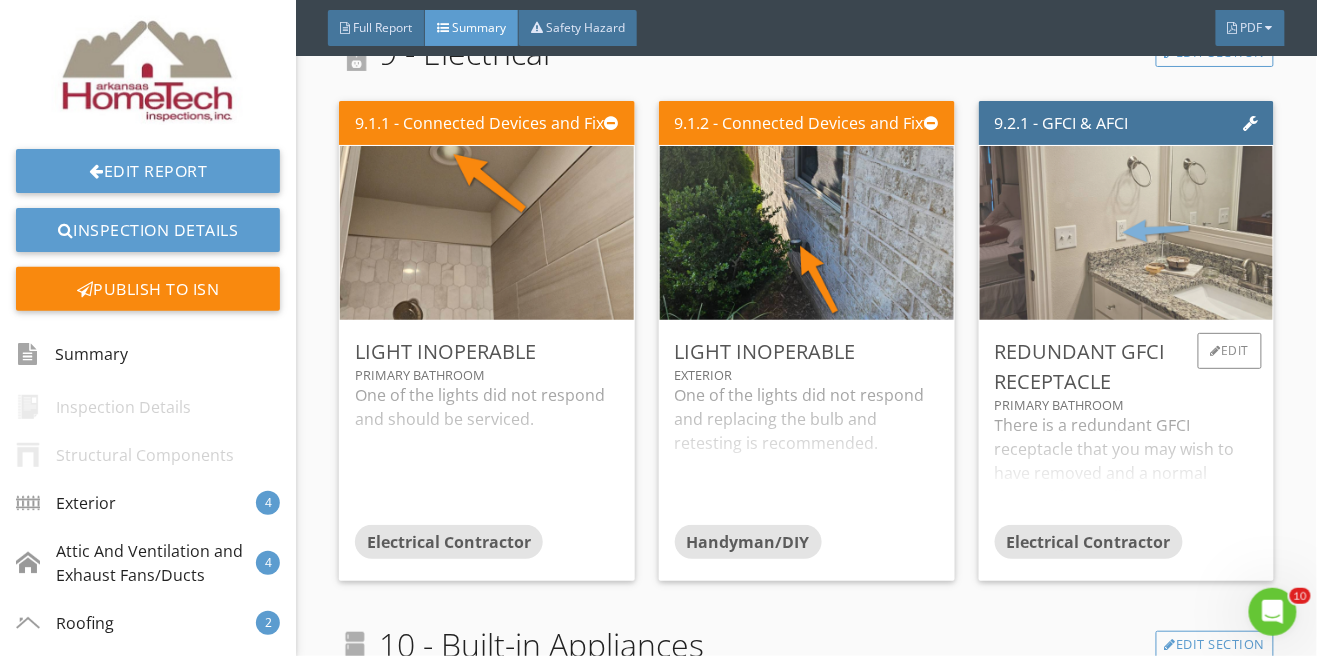 click at bounding box center [1126, 233] 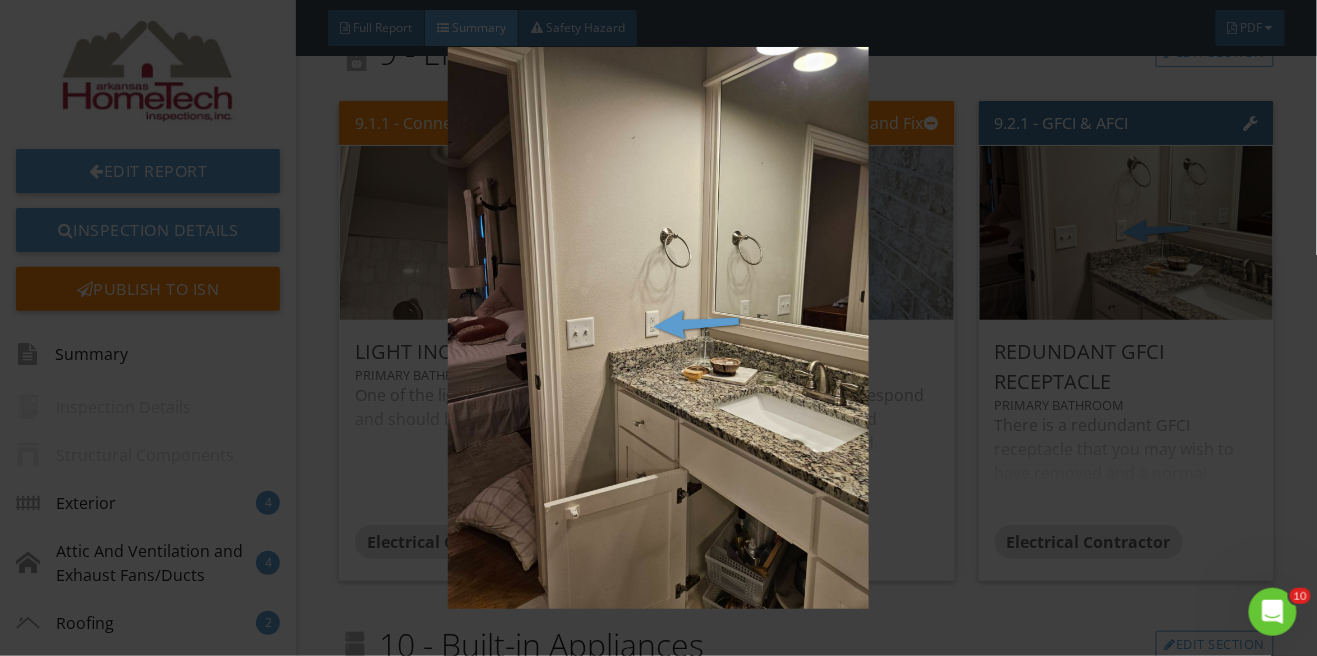 click at bounding box center (658, 328) 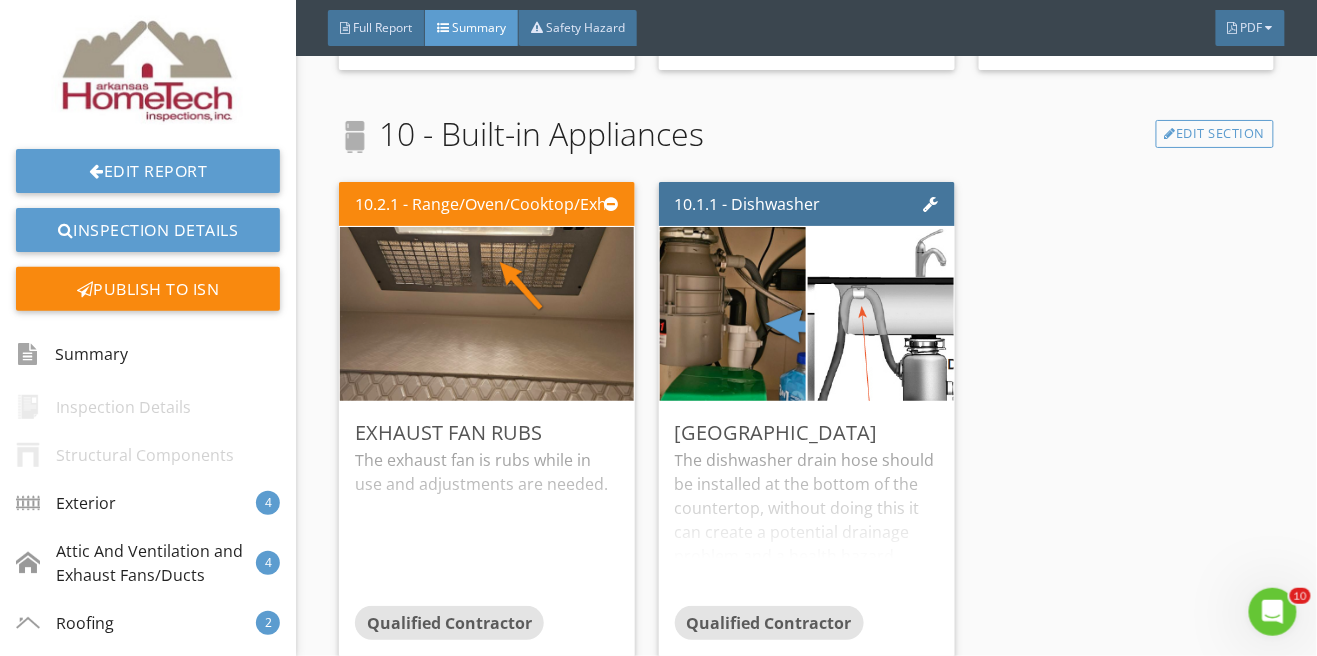 scroll, scrollTop: 6485, scrollLeft: 0, axis: vertical 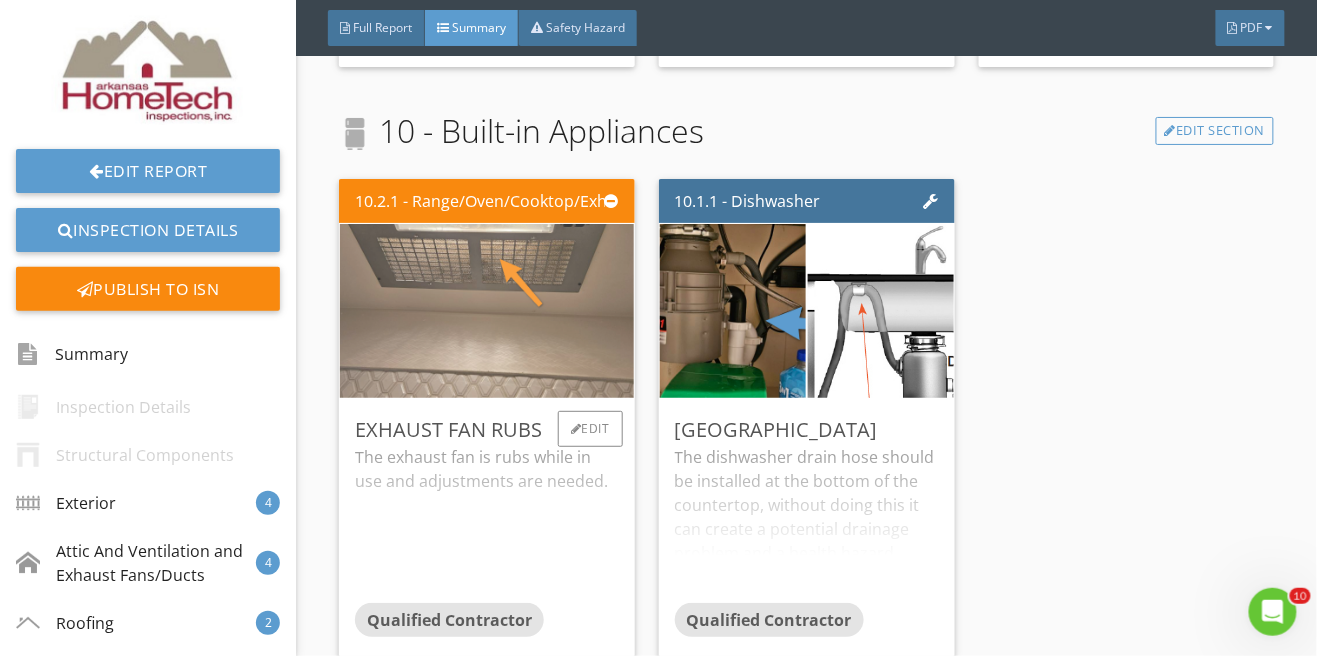 click at bounding box center [487, 311] 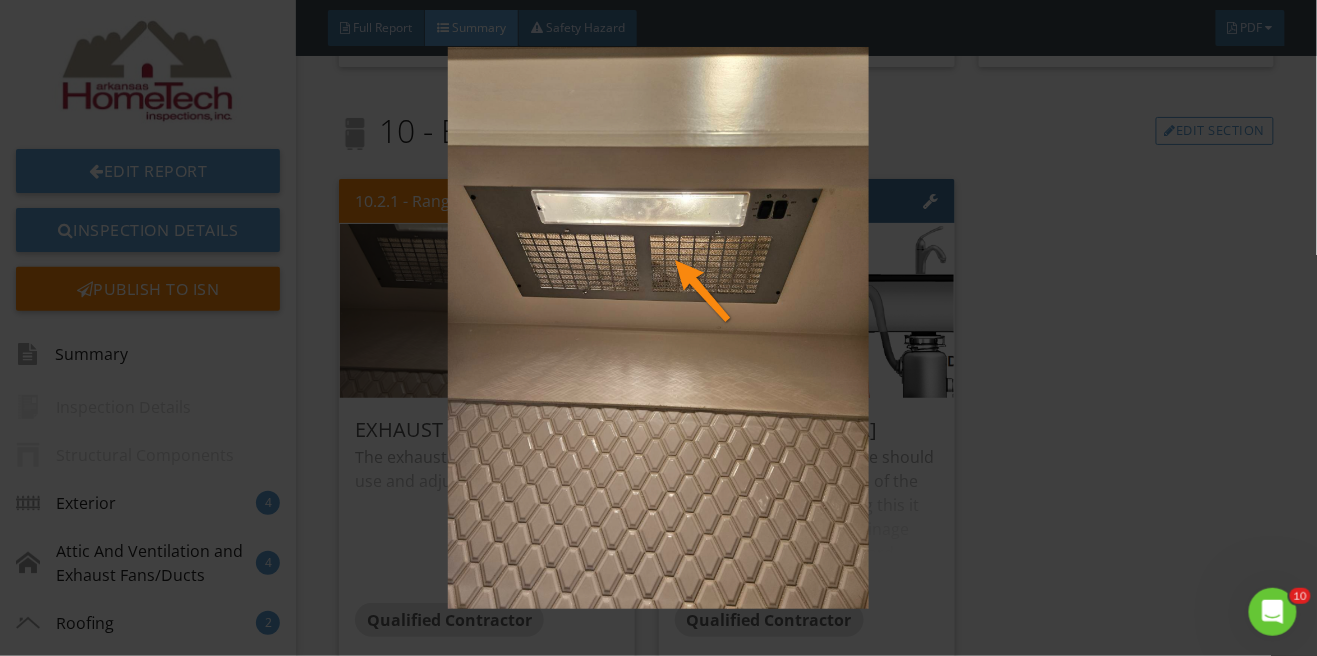 click at bounding box center [658, 328] 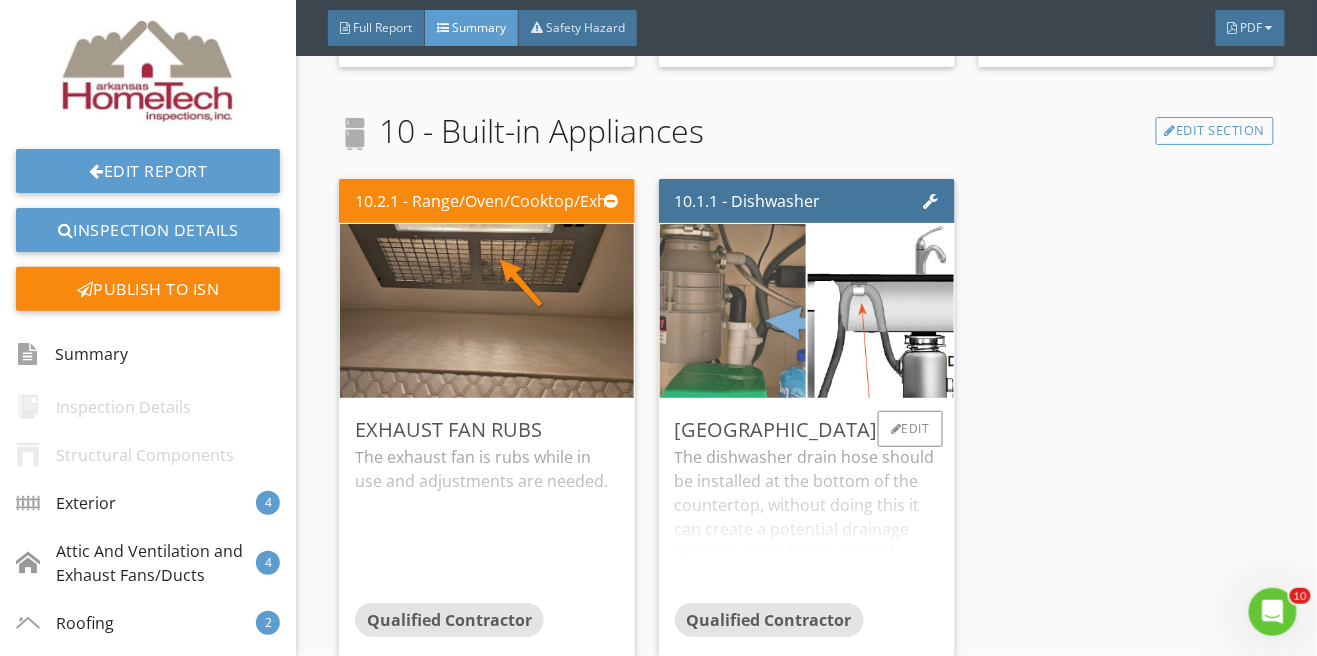 click at bounding box center [733, 311] 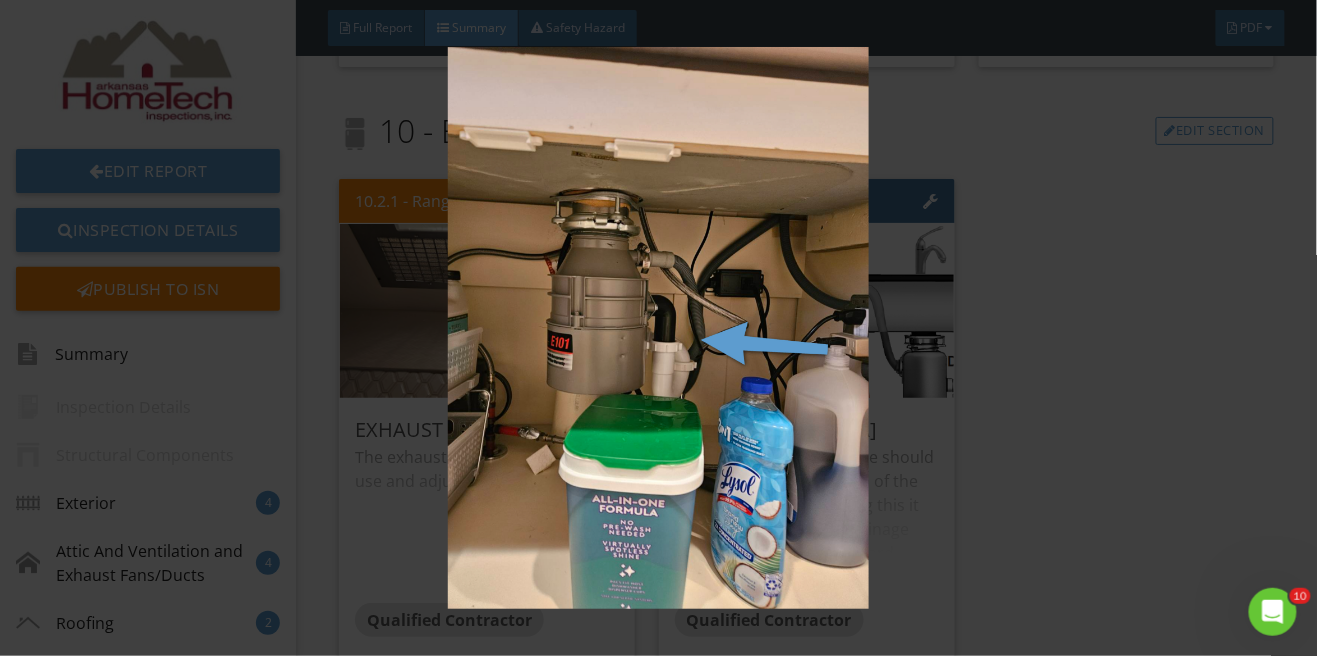 click at bounding box center (658, 328) 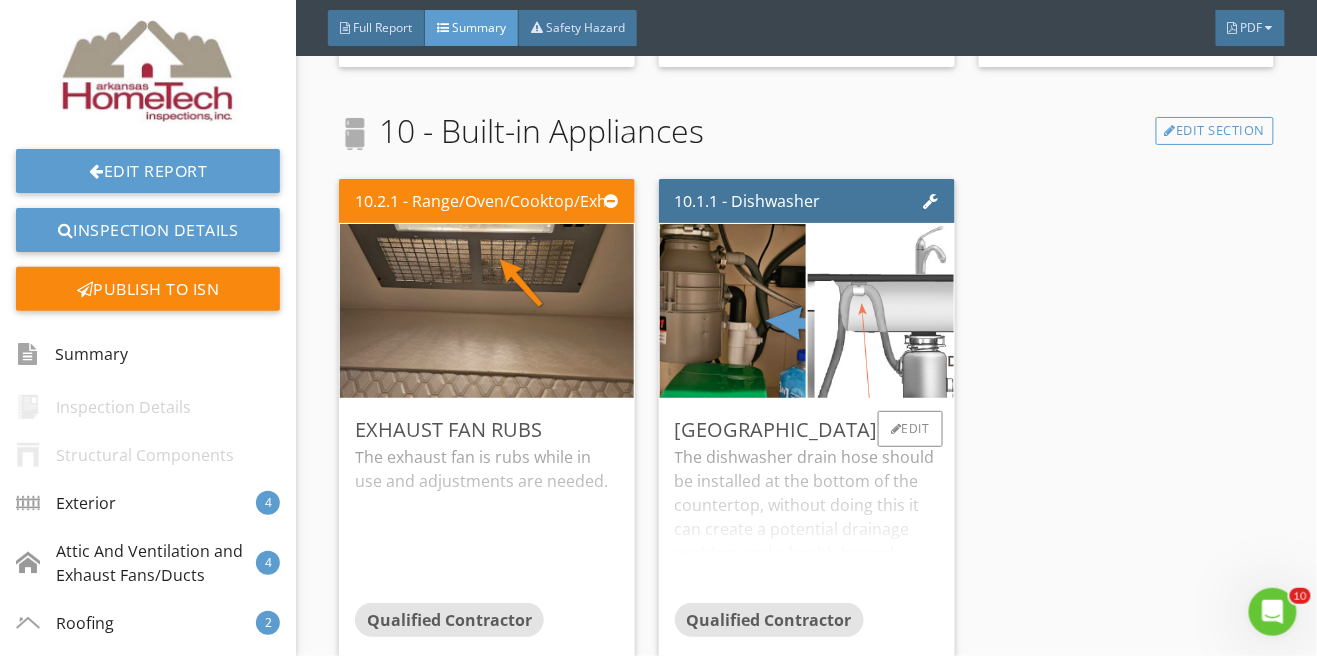 click at bounding box center (880, 311) 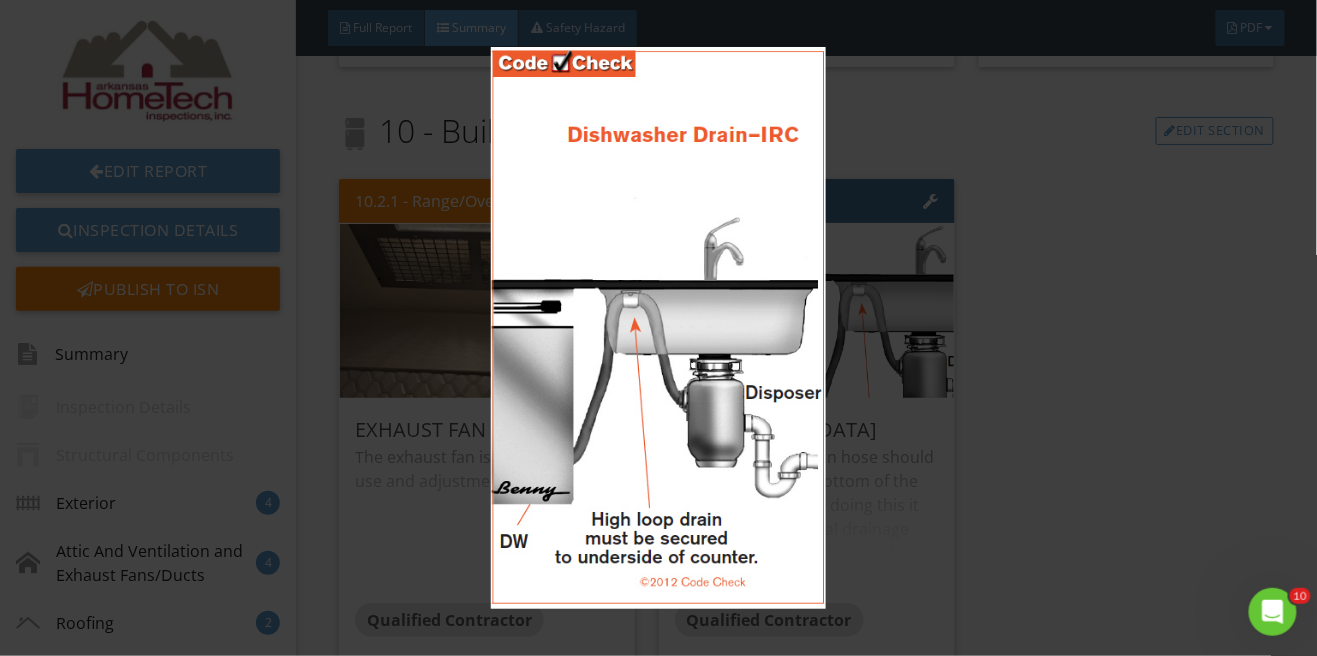 click at bounding box center (658, 328) 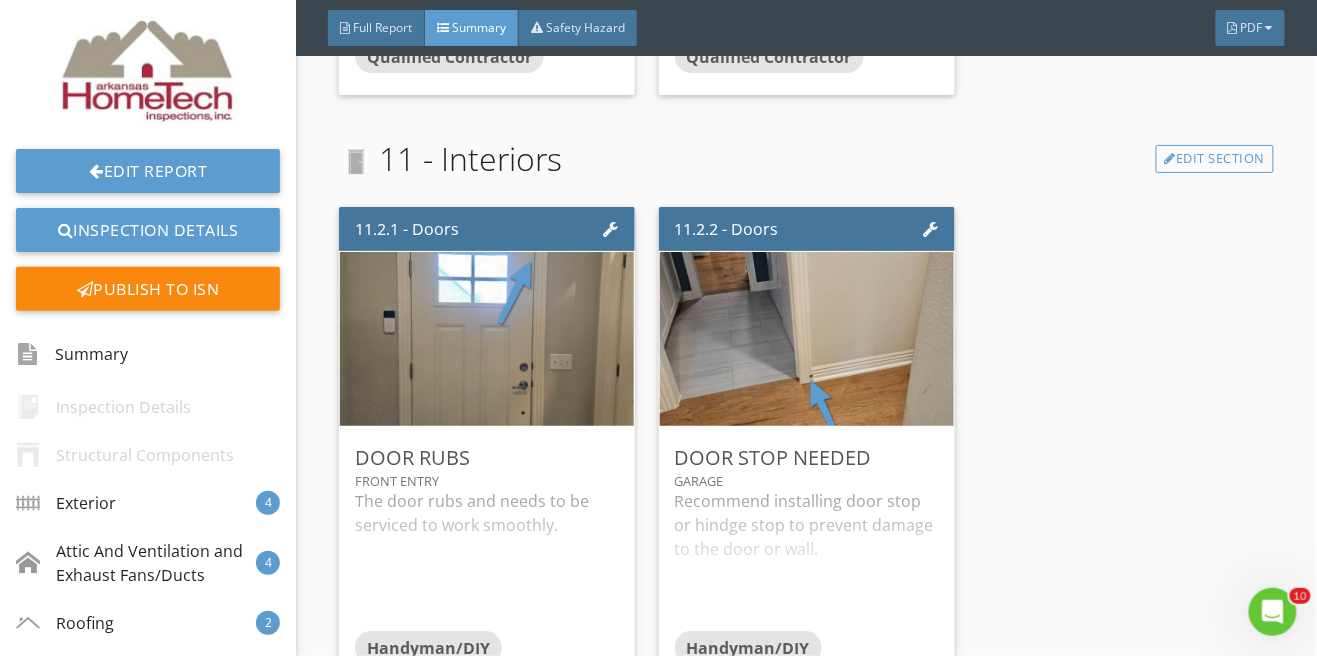 scroll, scrollTop: 7051, scrollLeft: 0, axis: vertical 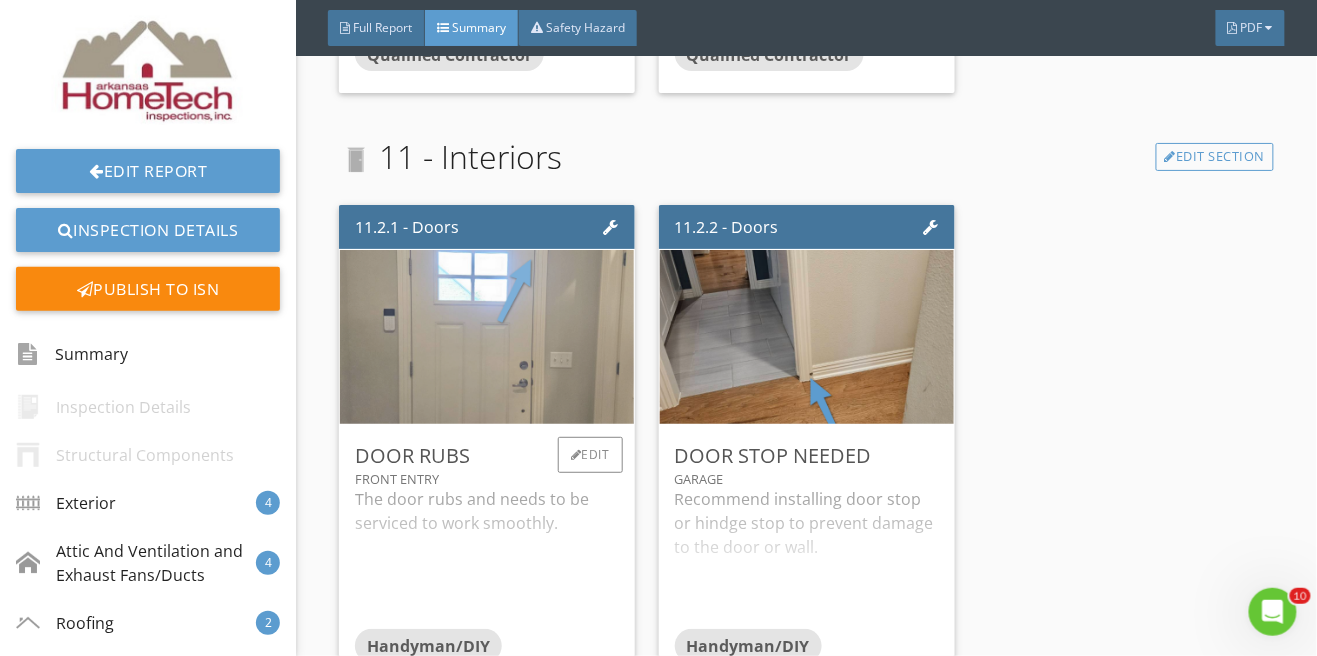 click at bounding box center [487, 337] 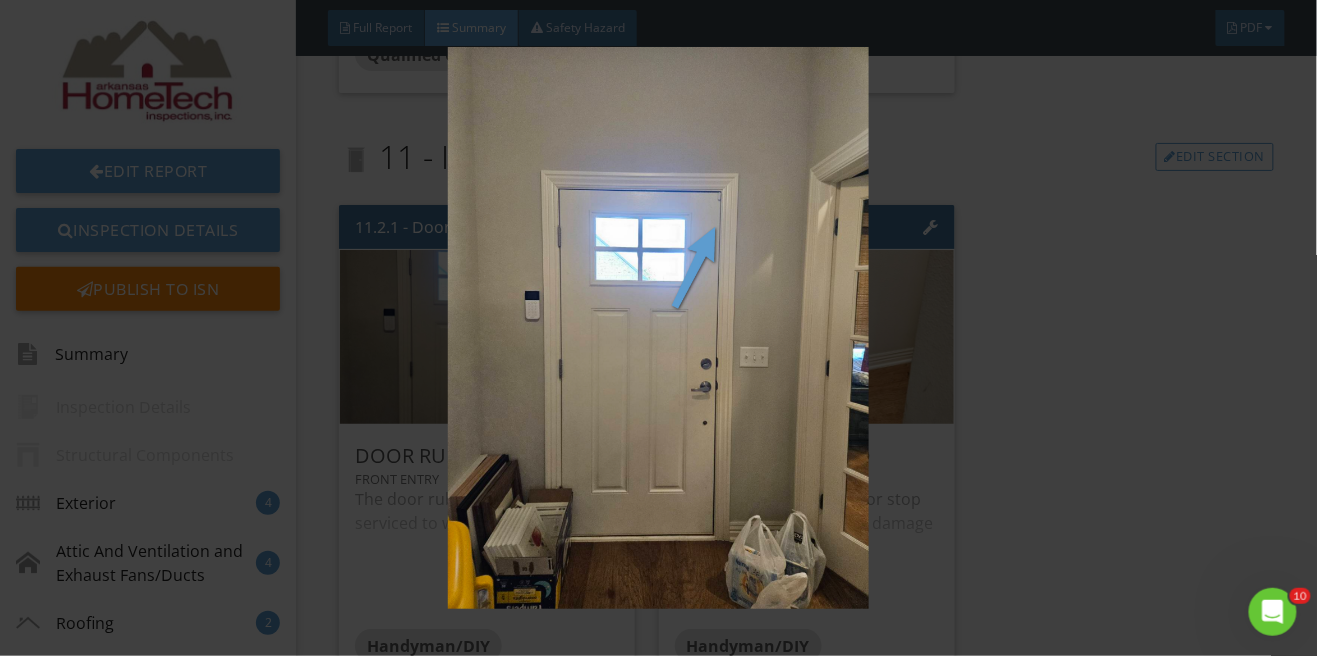 click at bounding box center (658, 328) 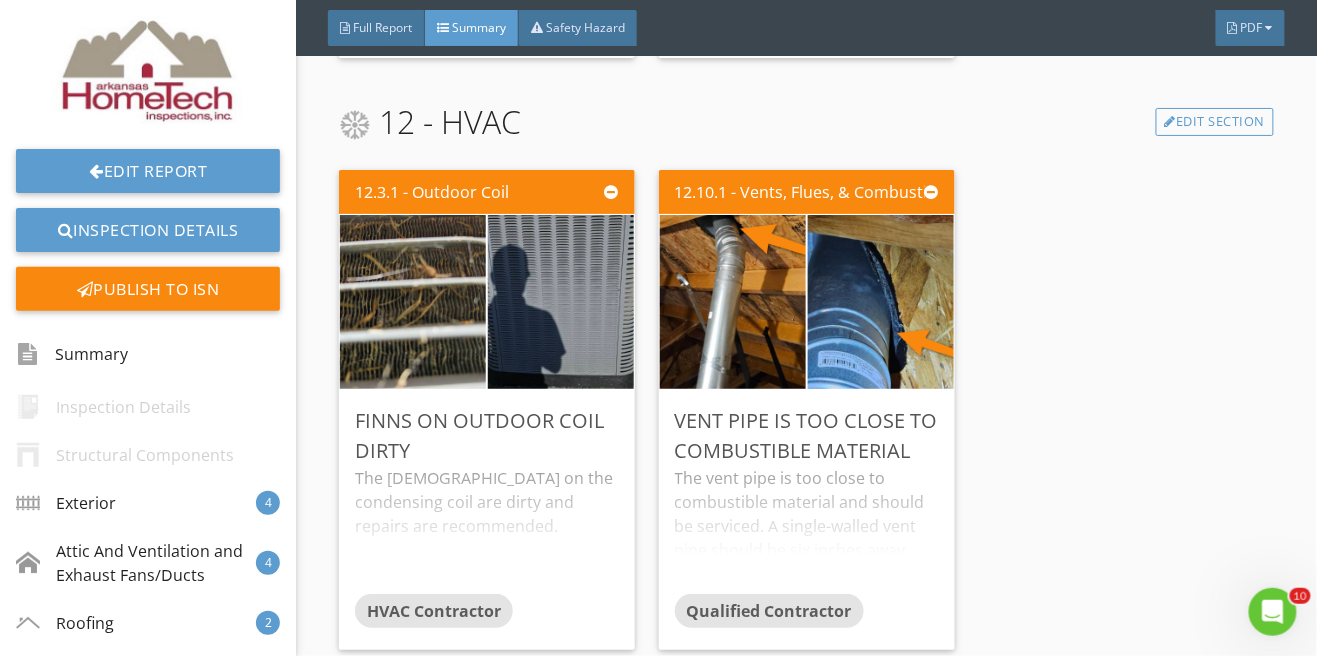 scroll, scrollTop: 7683, scrollLeft: 0, axis: vertical 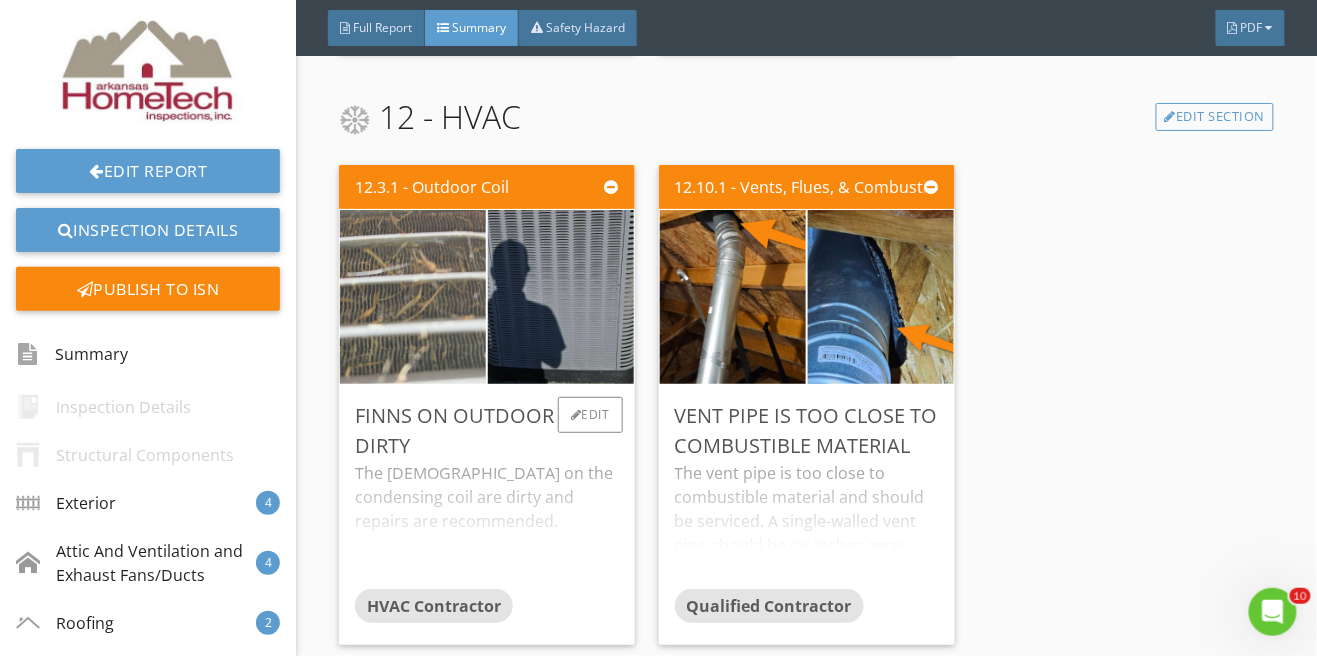 click at bounding box center [412, 296] 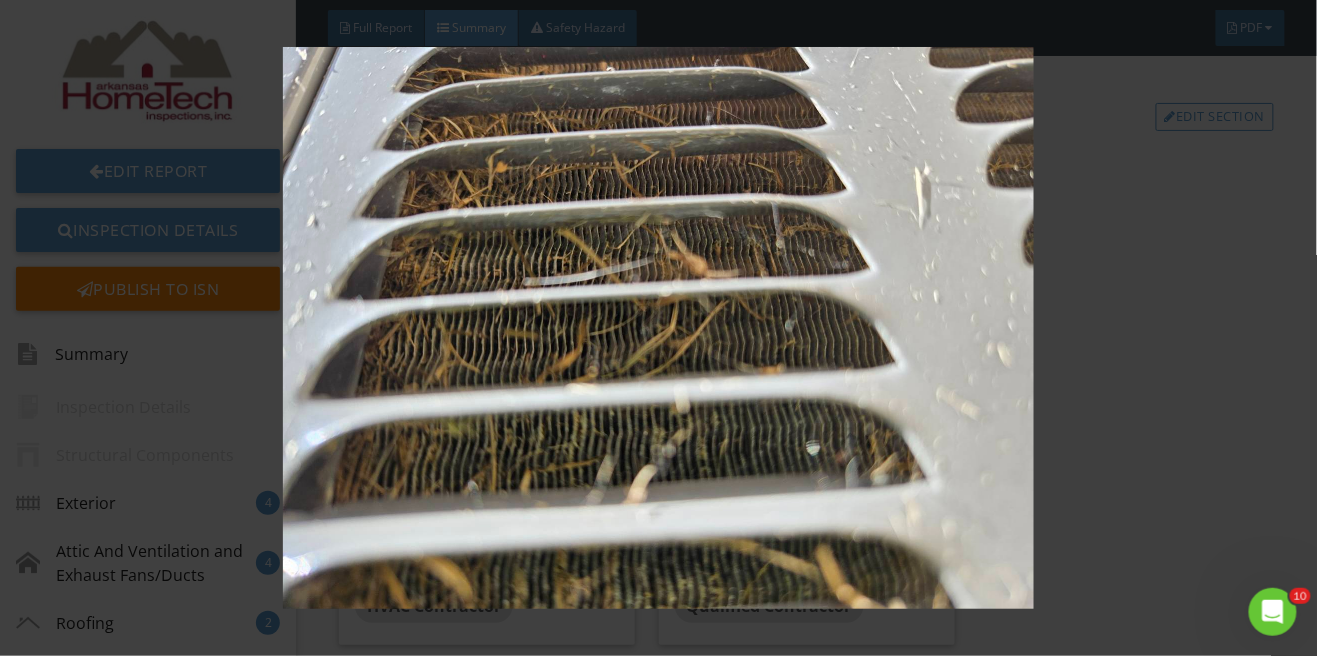 click at bounding box center (658, 328) 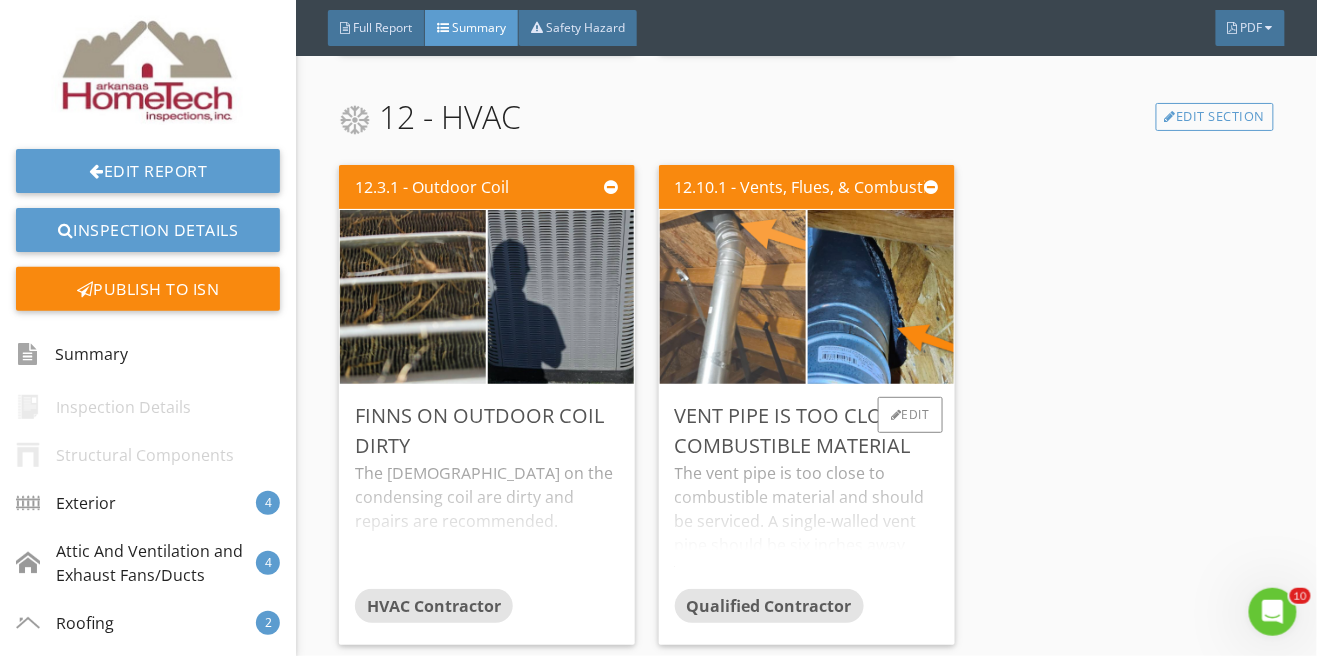 click at bounding box center (733, 297) 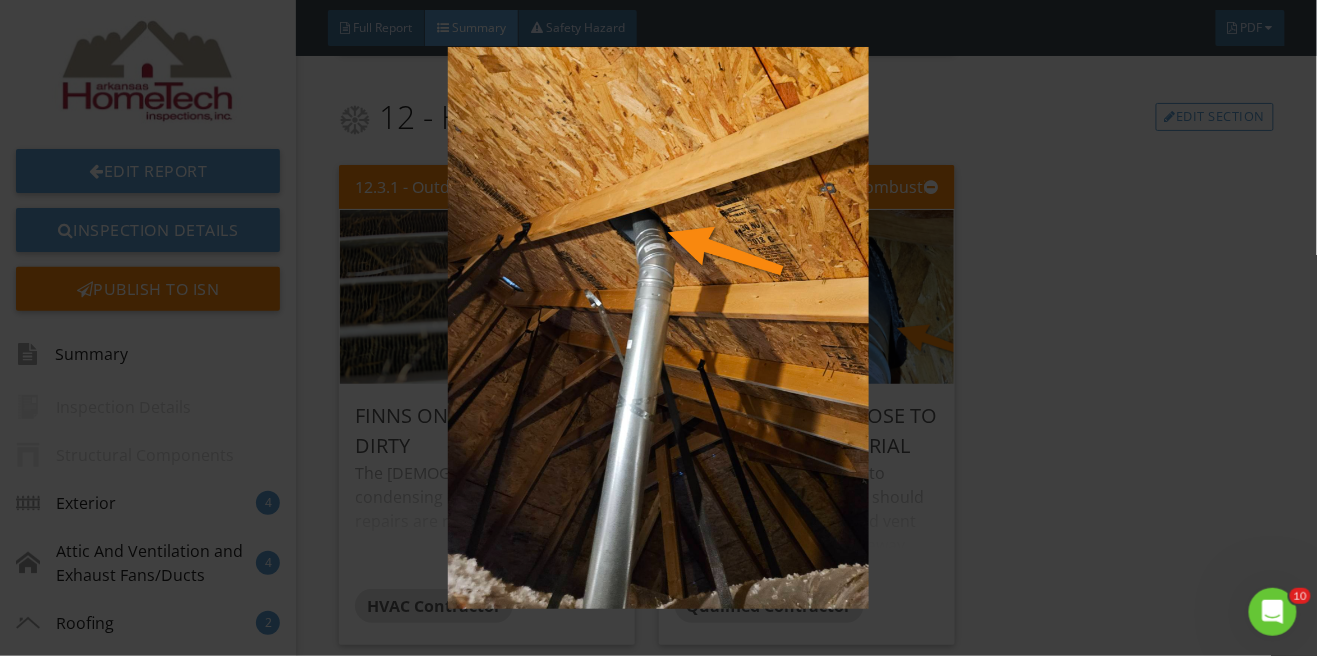 click at bounding box center (658, 328) 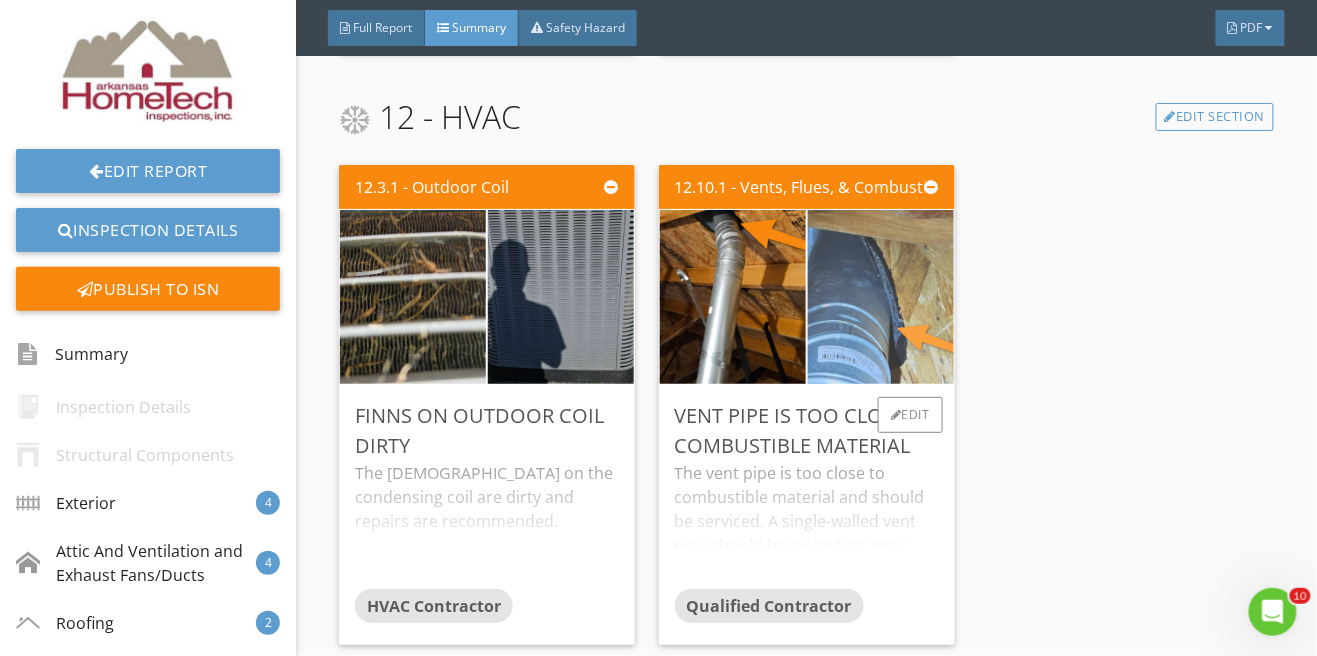 click at bounding box center (880, 297) 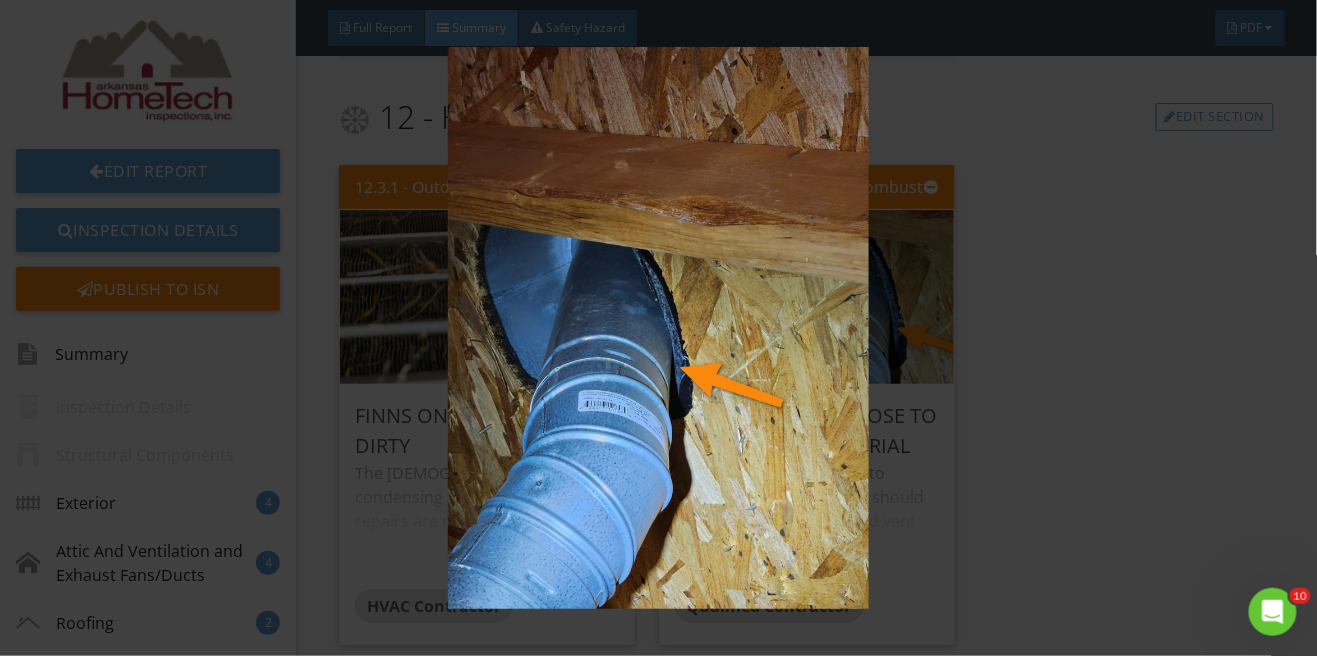 click at bounding box center (658, 328) 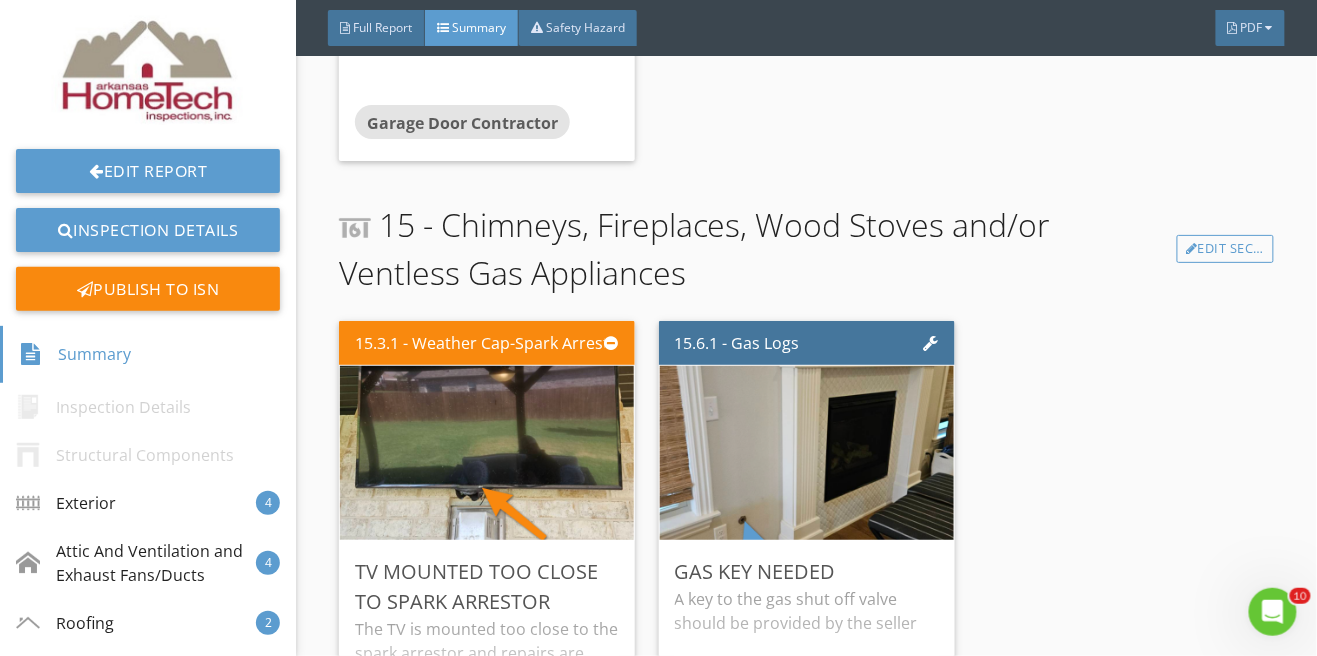 scroll, scrollTop: 8815, scrollLeft: 0, axis: vertical 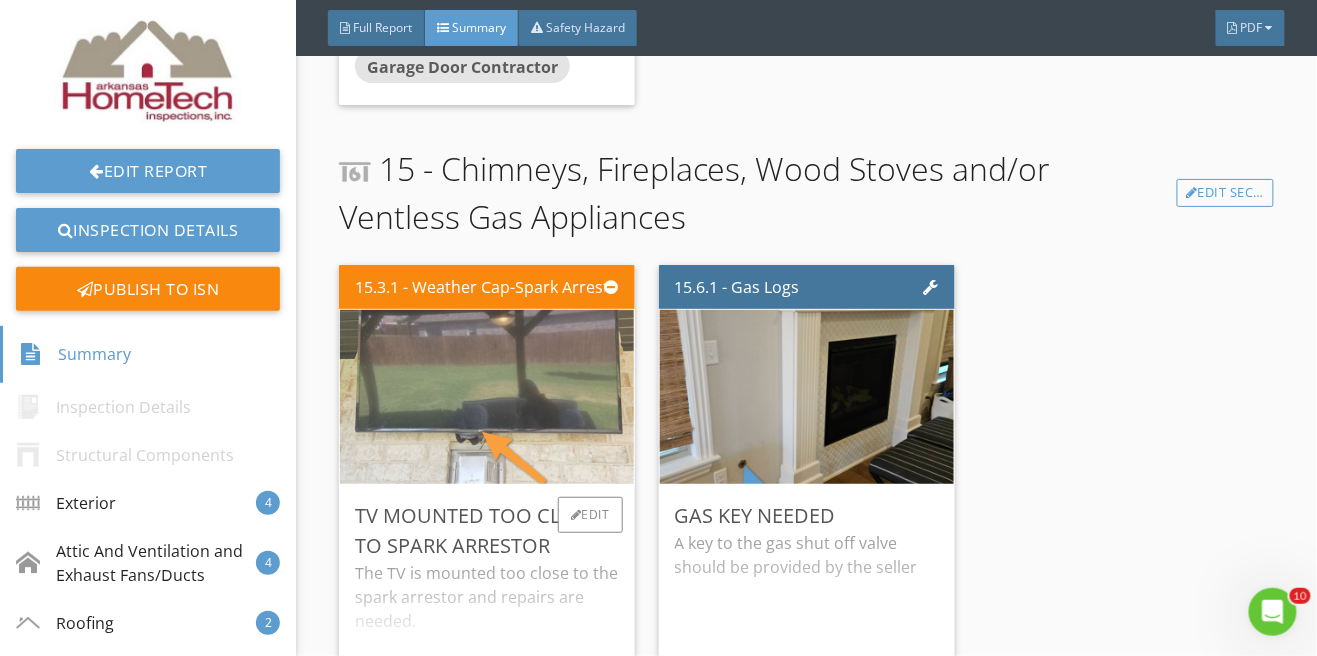 click at bounding box center [487, 397] 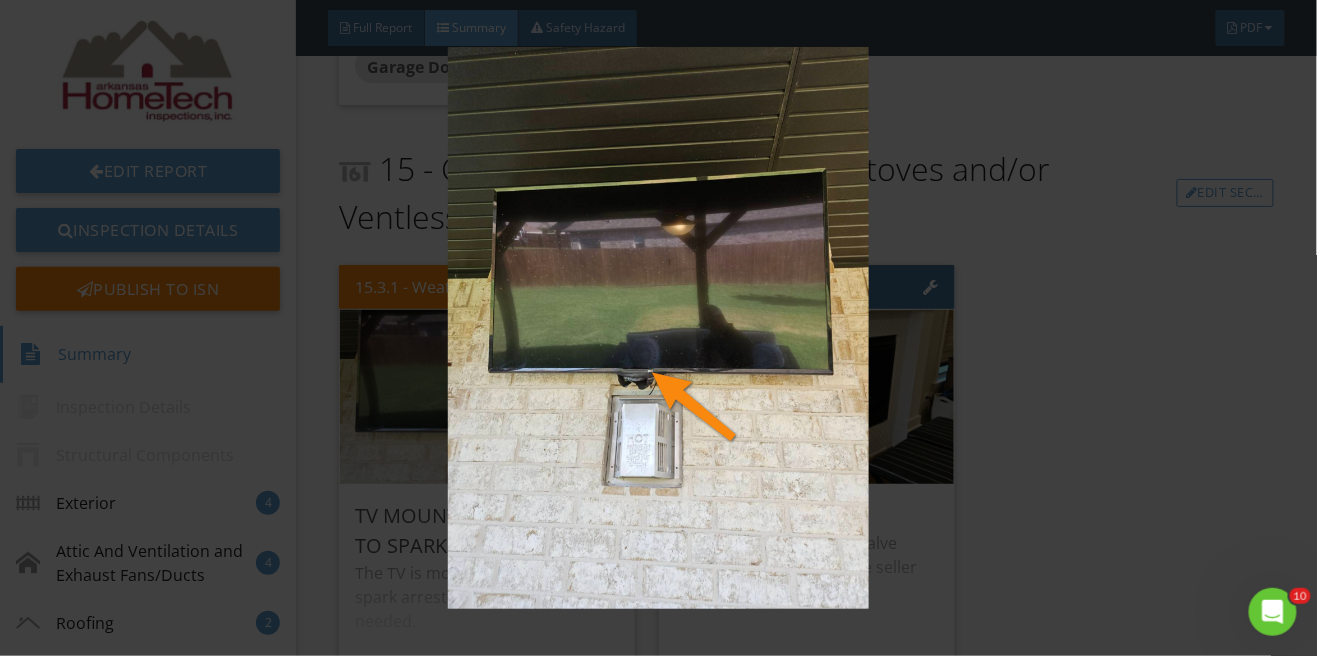 click at bounding box center [658, 328] 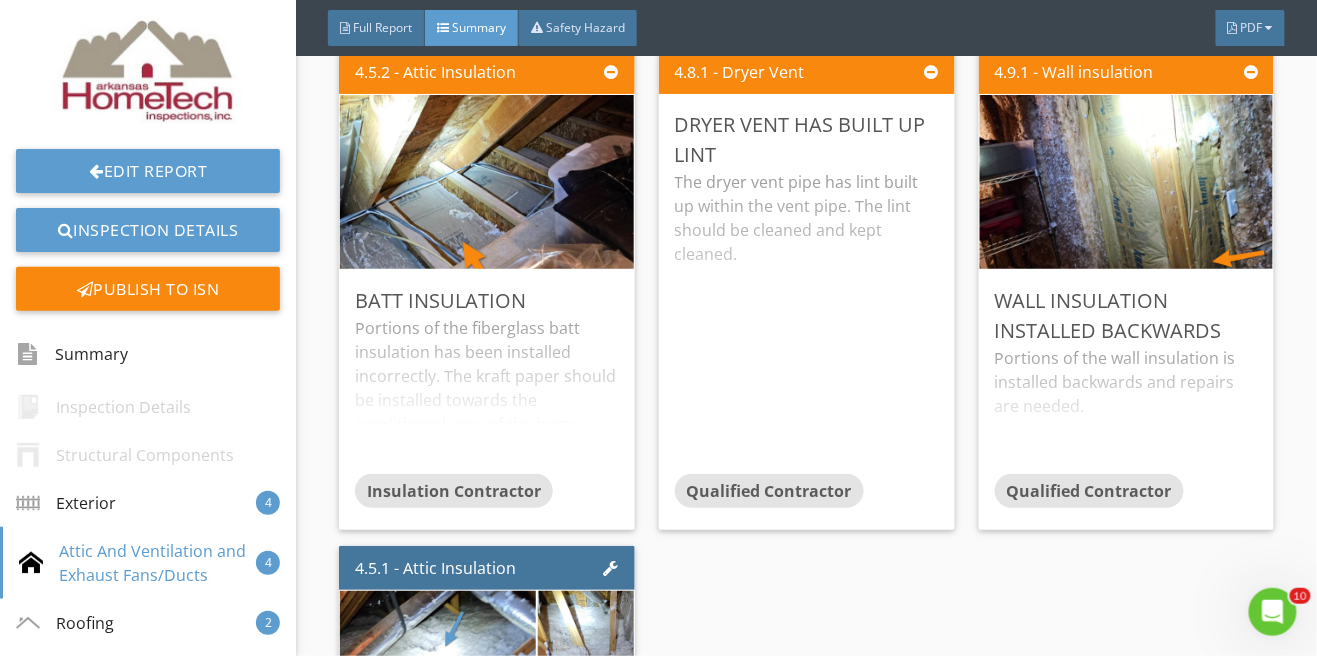 scroll, scrollTop: 1770, scrollLeft: 0, axis: vertical 